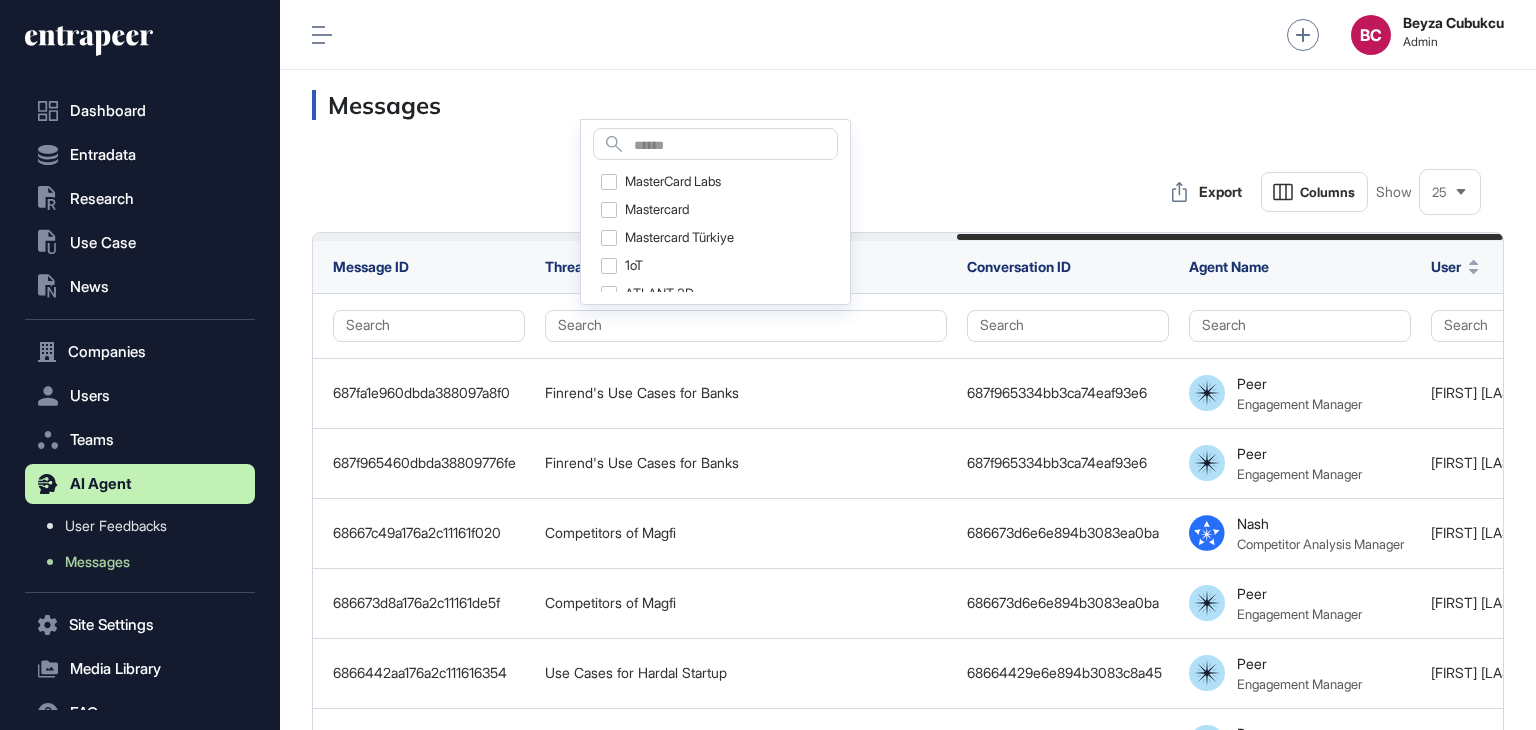scroll, scrollTop: 0, scrollLeft: 0, axis: both 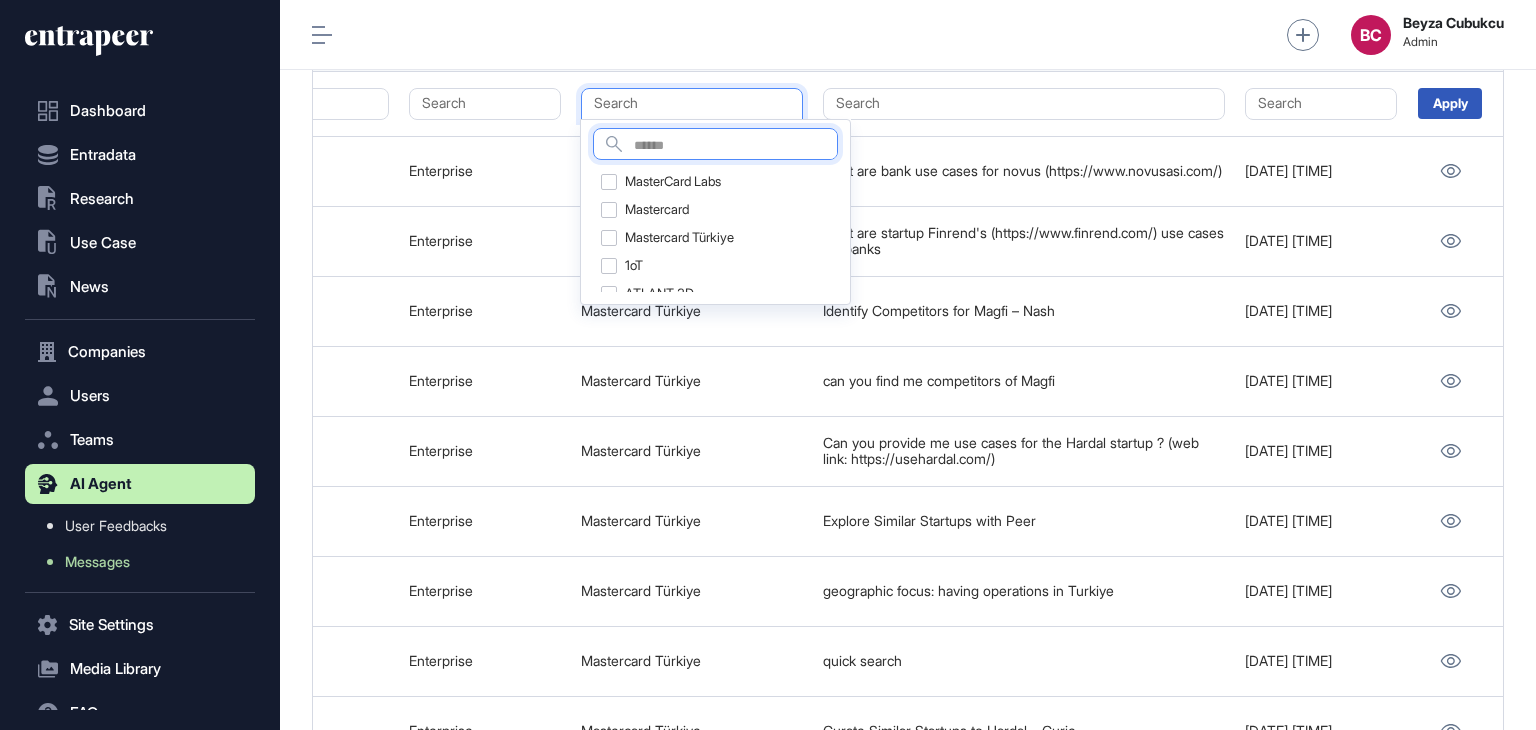 click at bounding box center [735, 146] 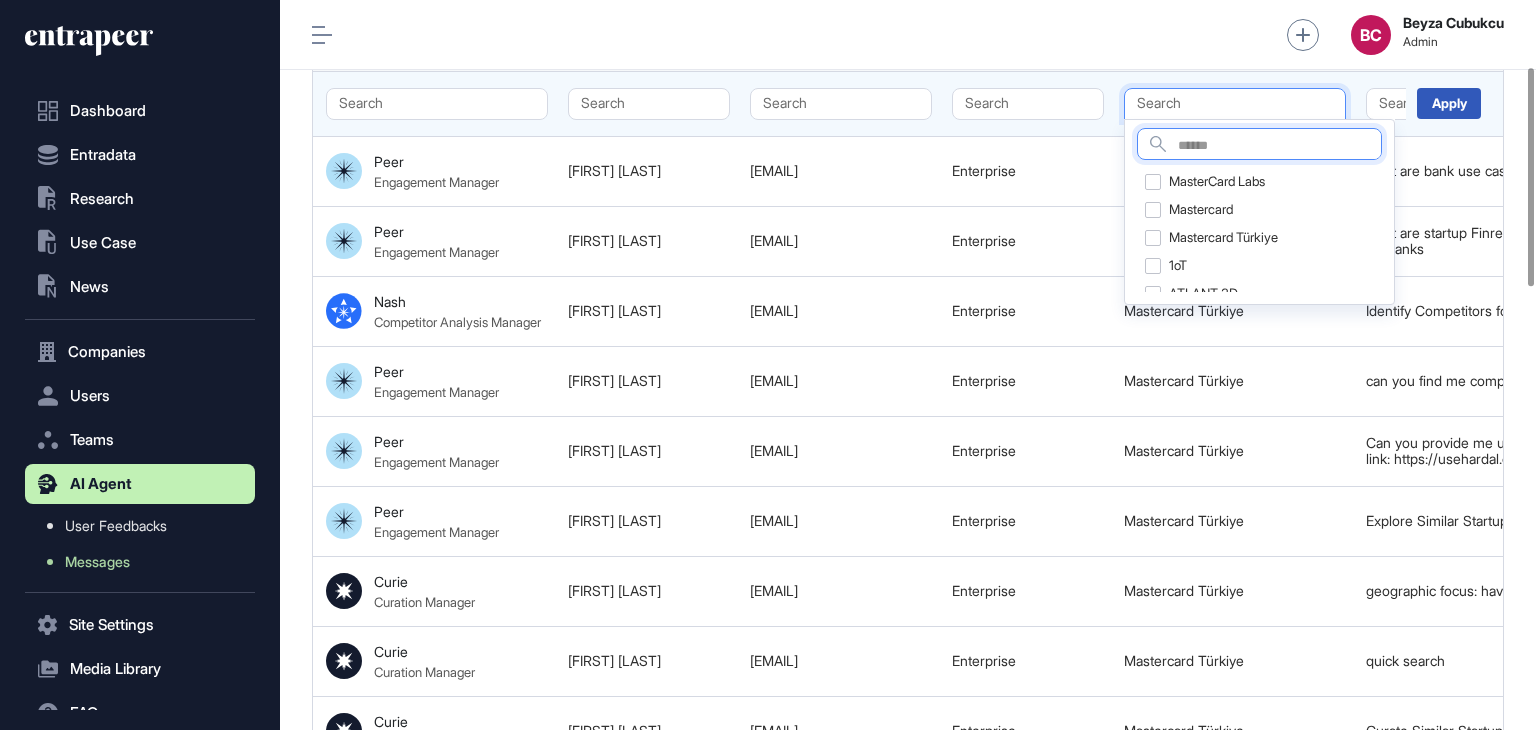 scroll, scrollTop: 0, scrollLeft: 862, axis: horizontal 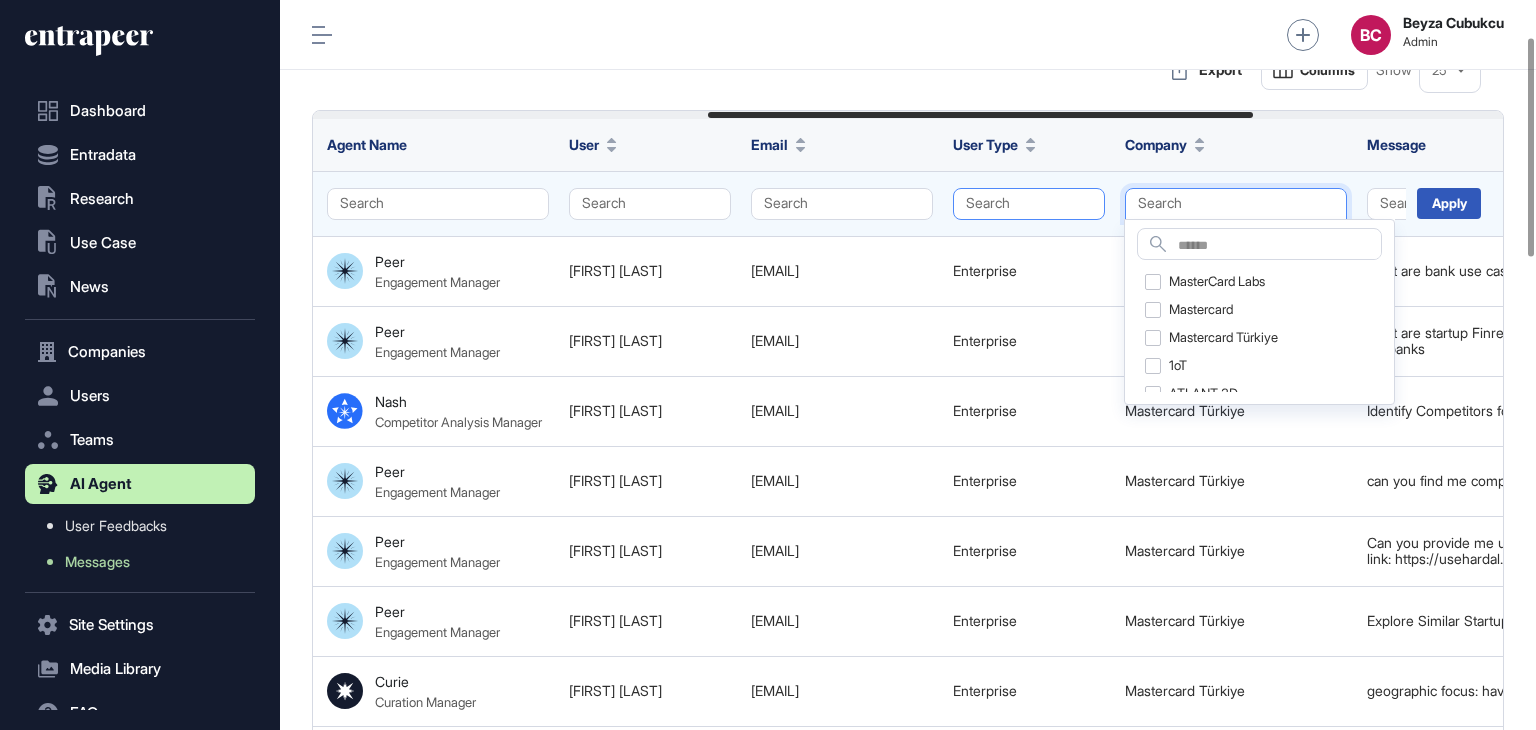 click on "Search" 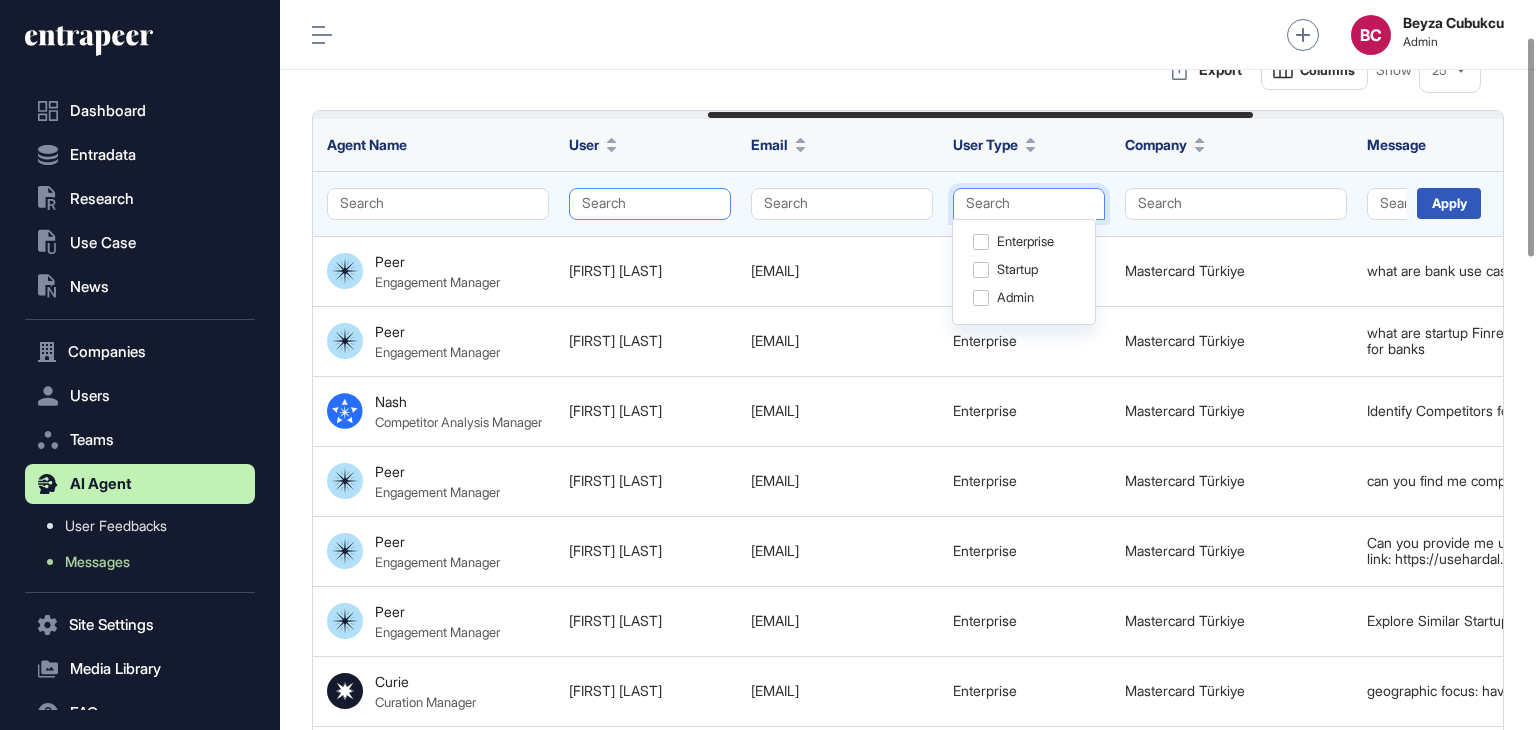 click on "Search" 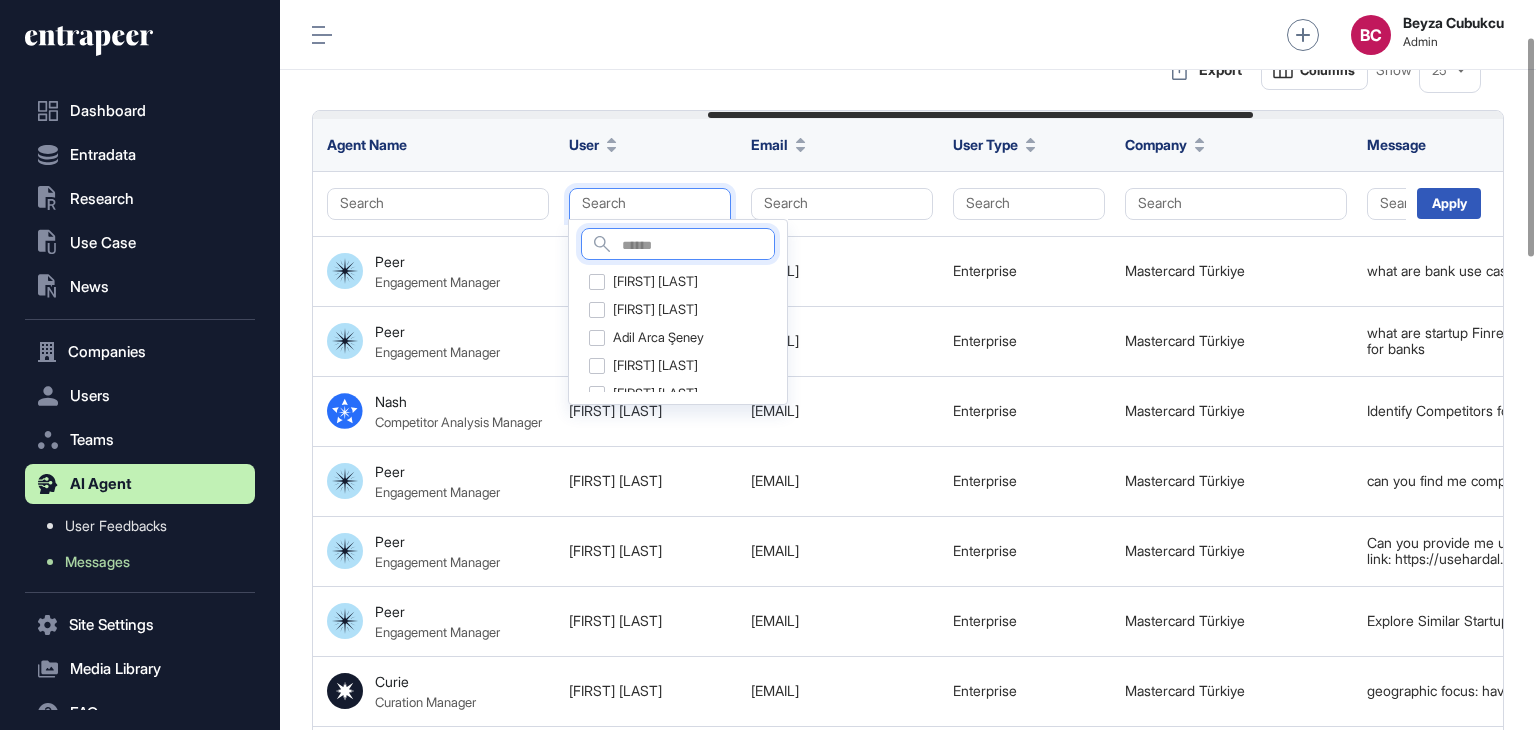 click at bounding box center (698, 246) 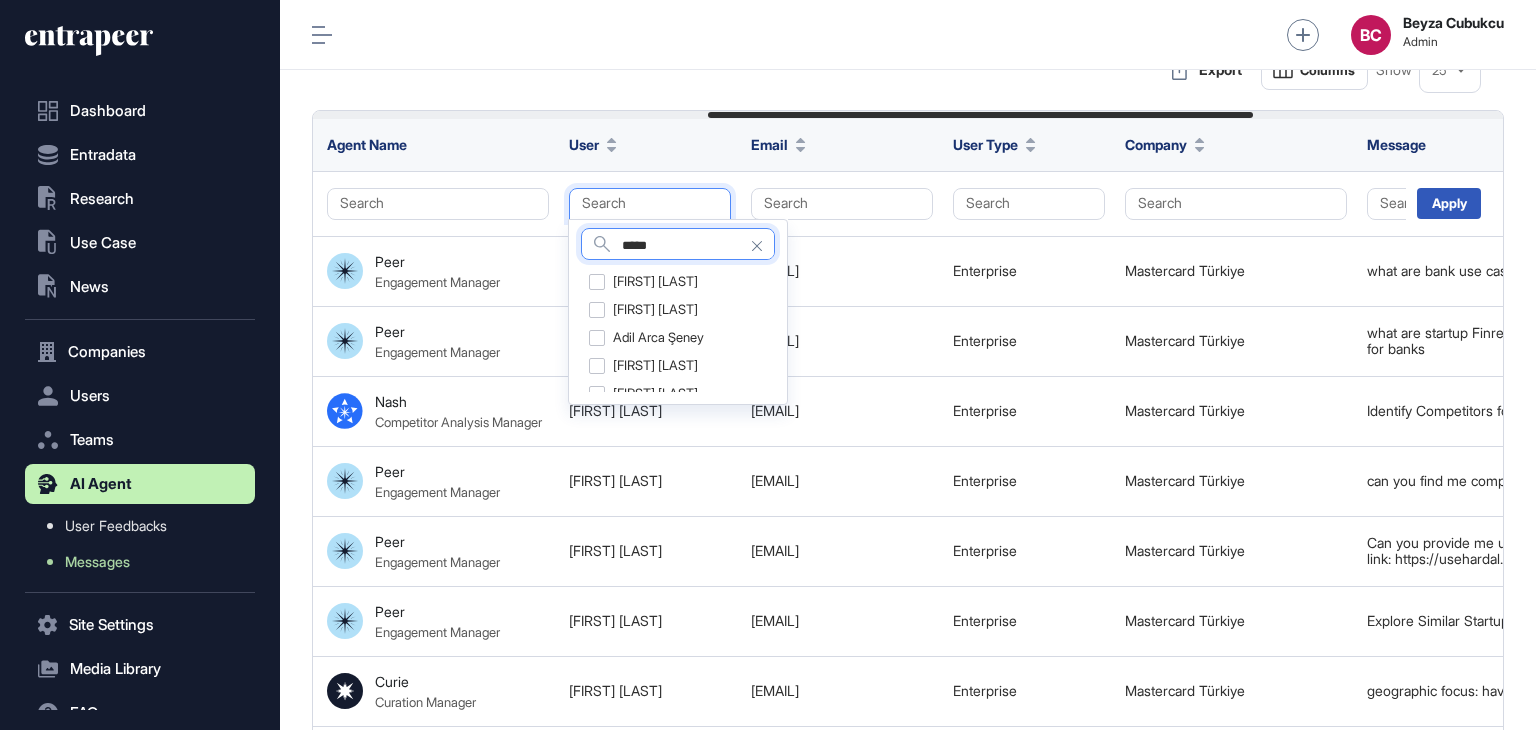 type on "*****" 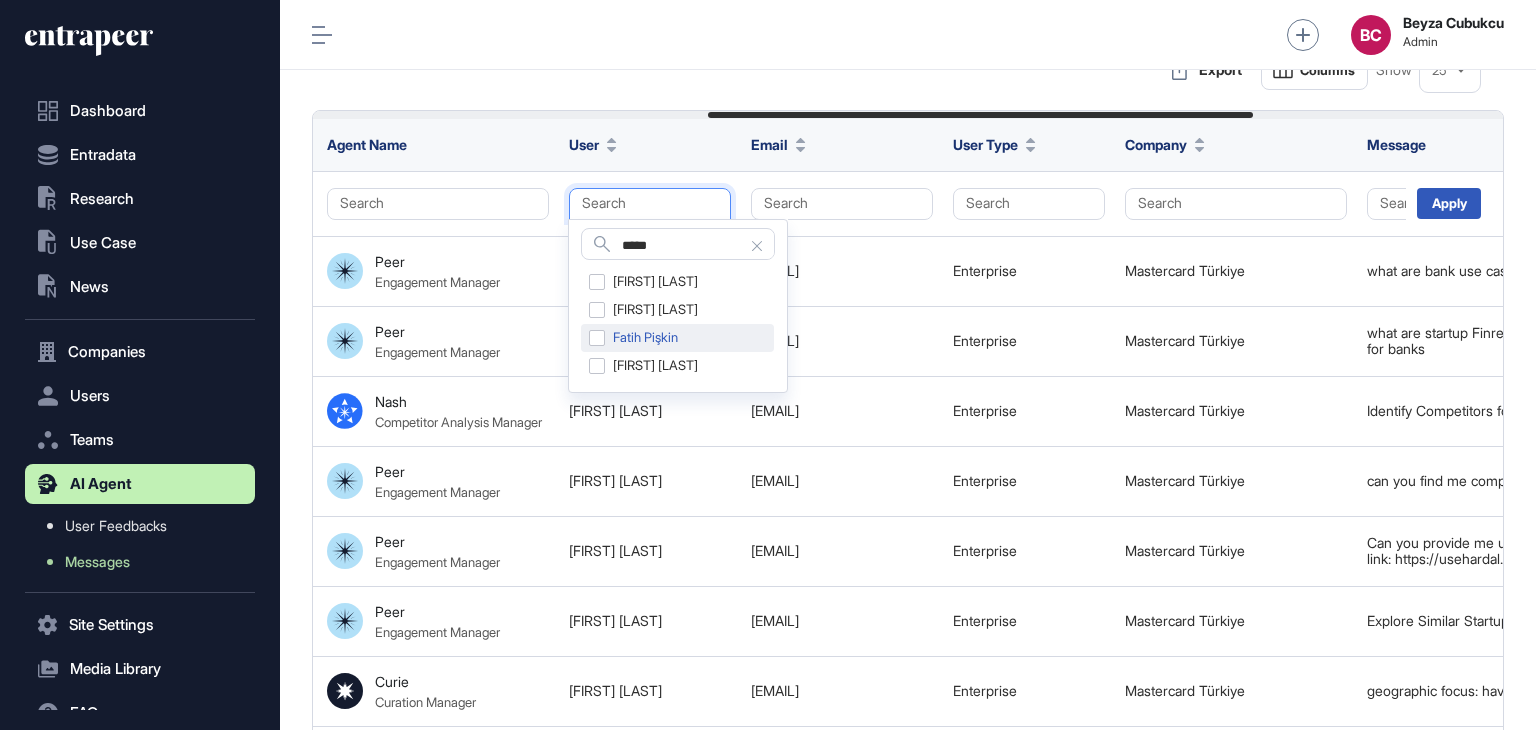 click on "Fatih Pişkin" at bounding box center (677, 338) 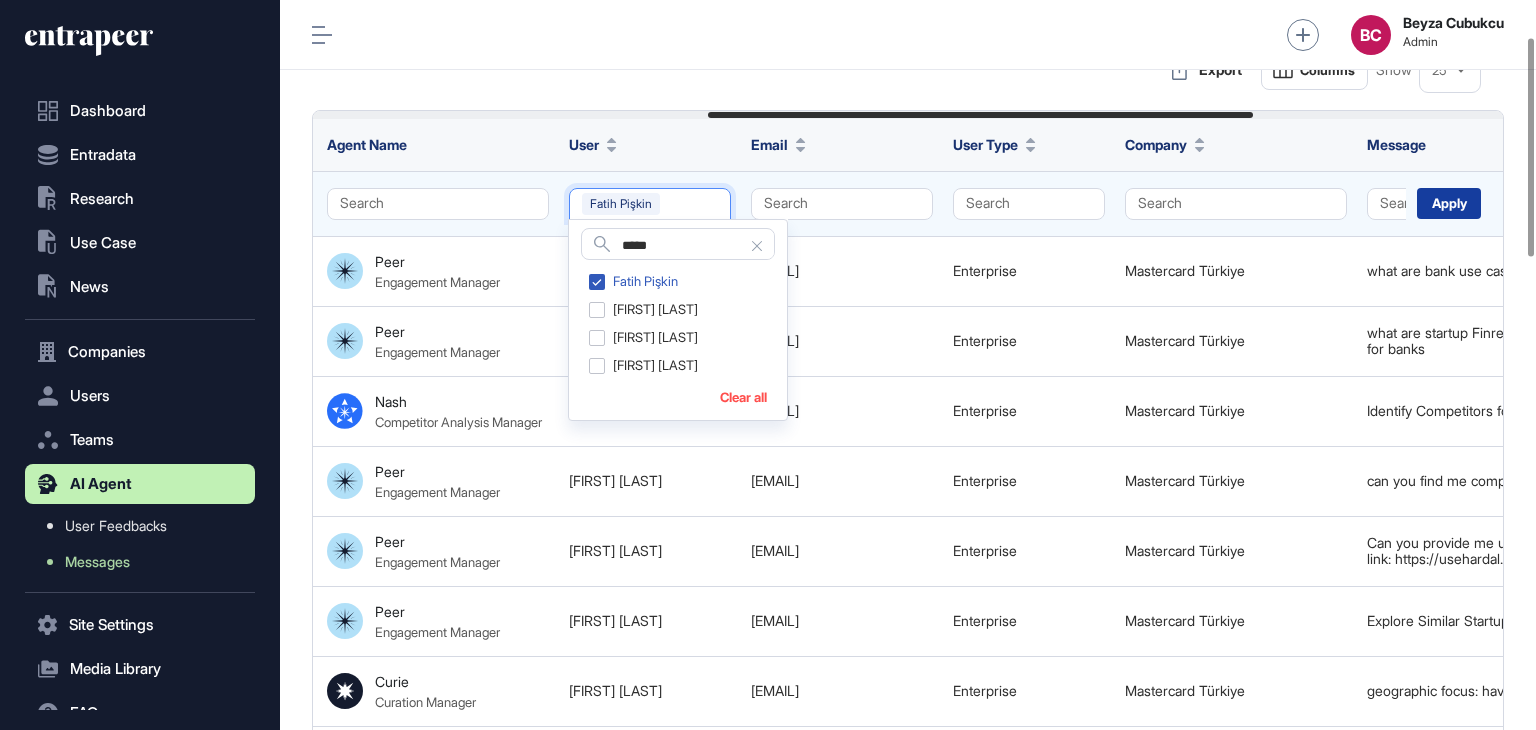 click on "Apply" at bounding box center [1449, 203] 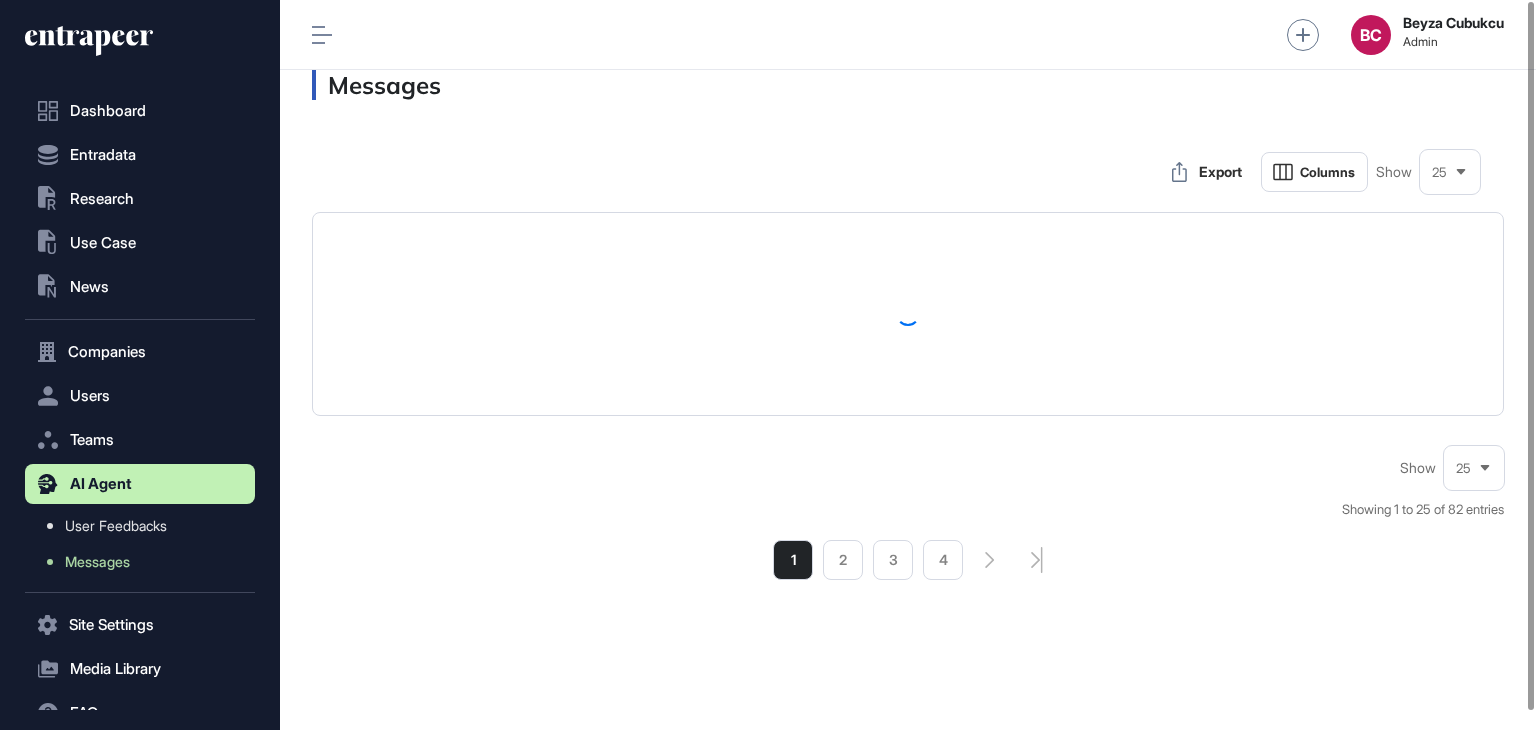 scroll, scrollTop: 0, scrollLeft: 0, axis: both 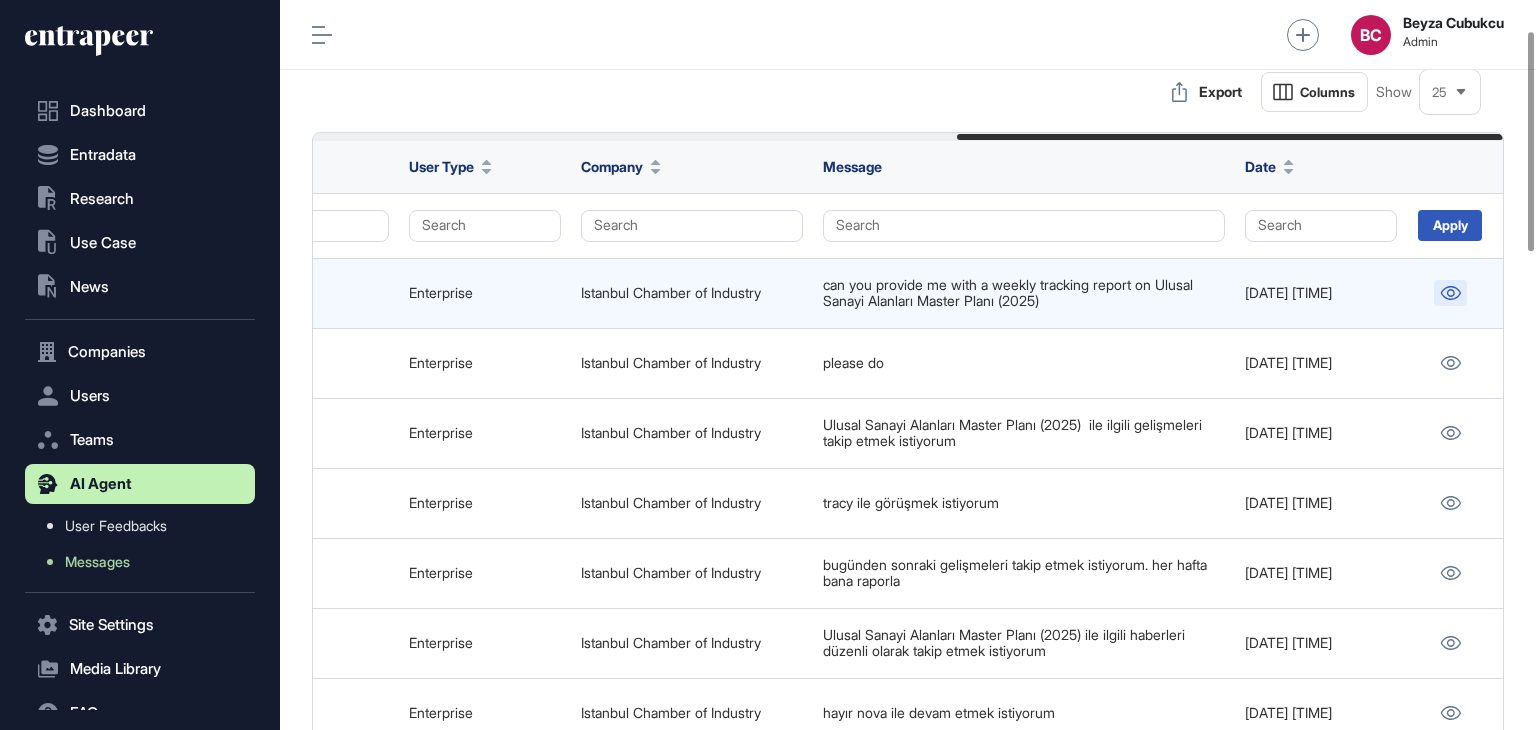 click 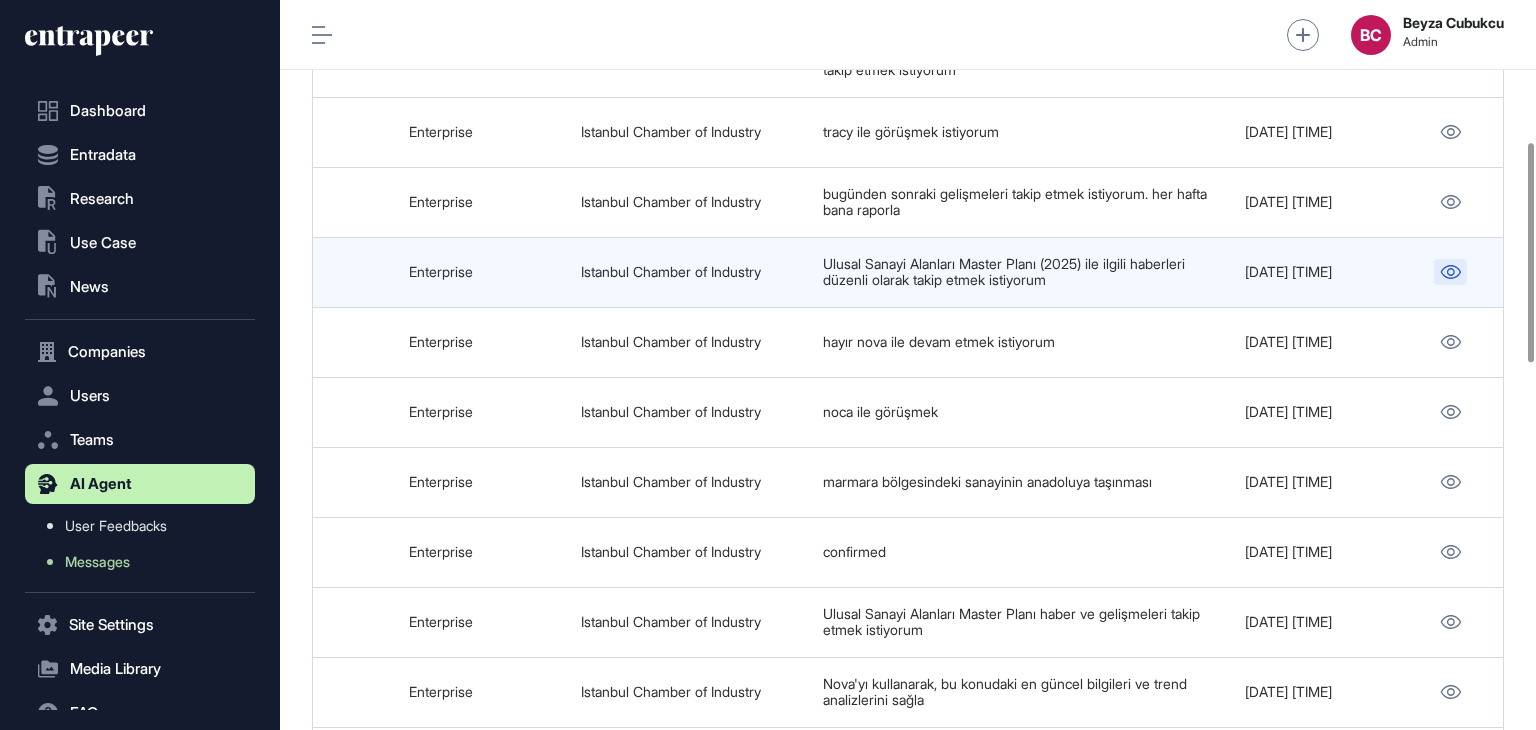 scroll, scrollTop: 500, scrollLeft: 0, axis: vertical 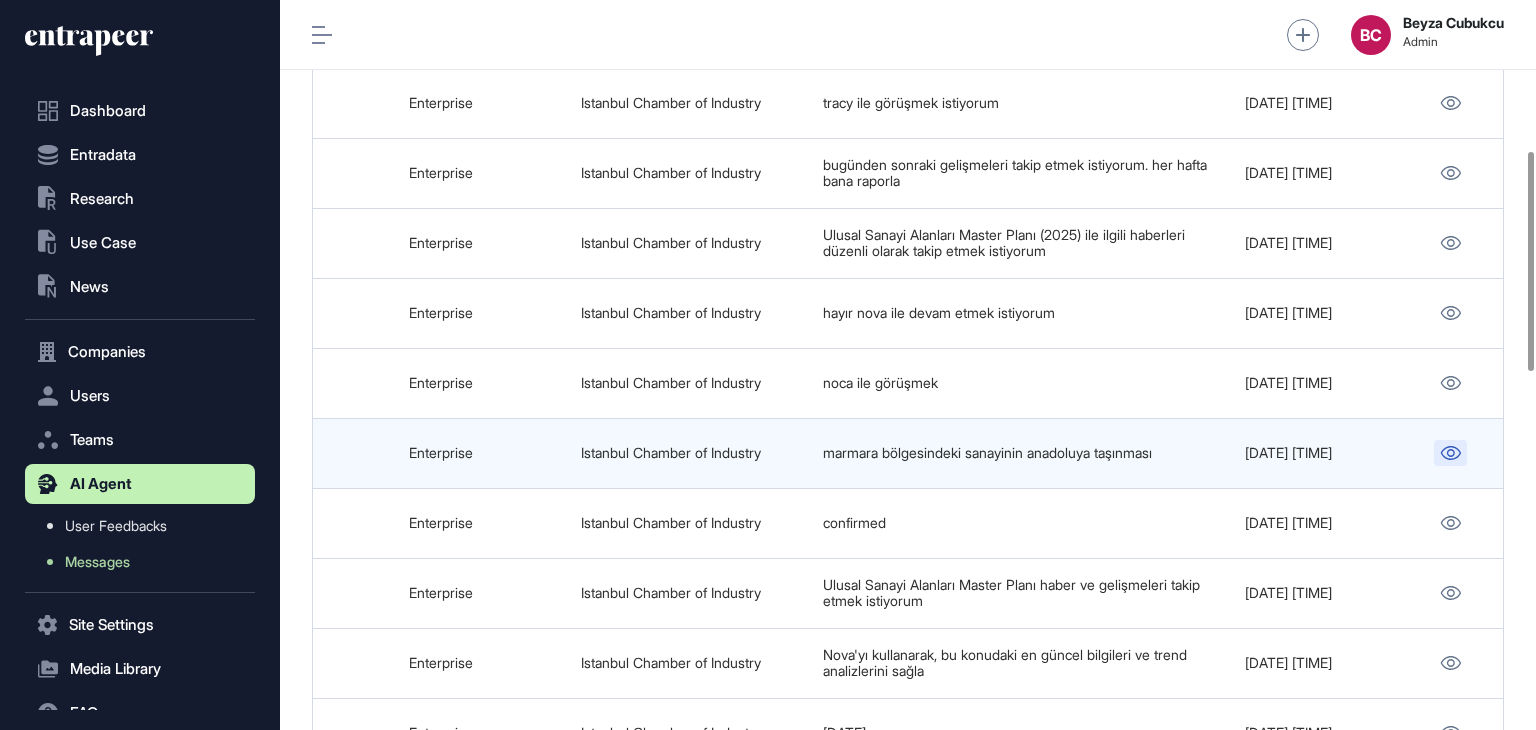 click 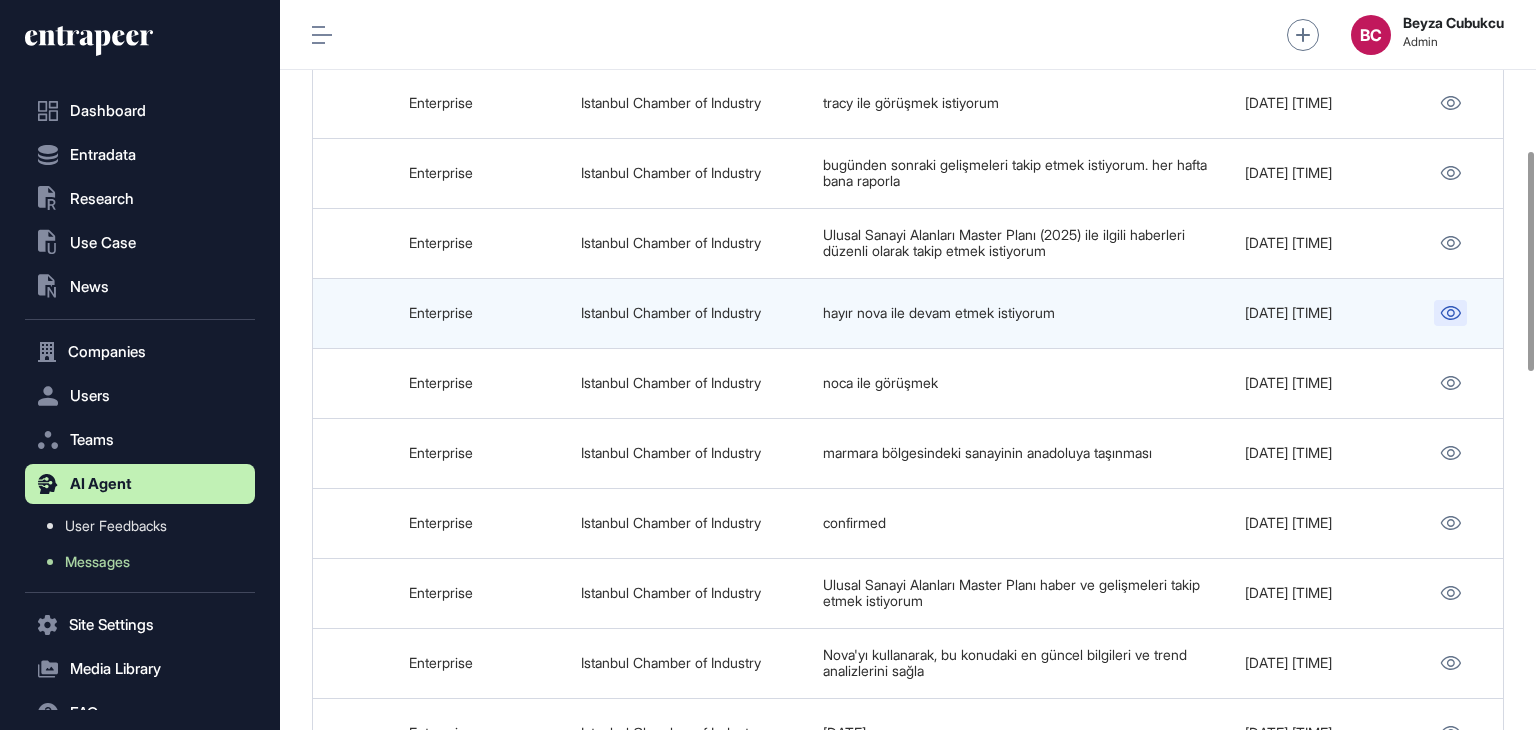 click at bounding box center [1450, 313] 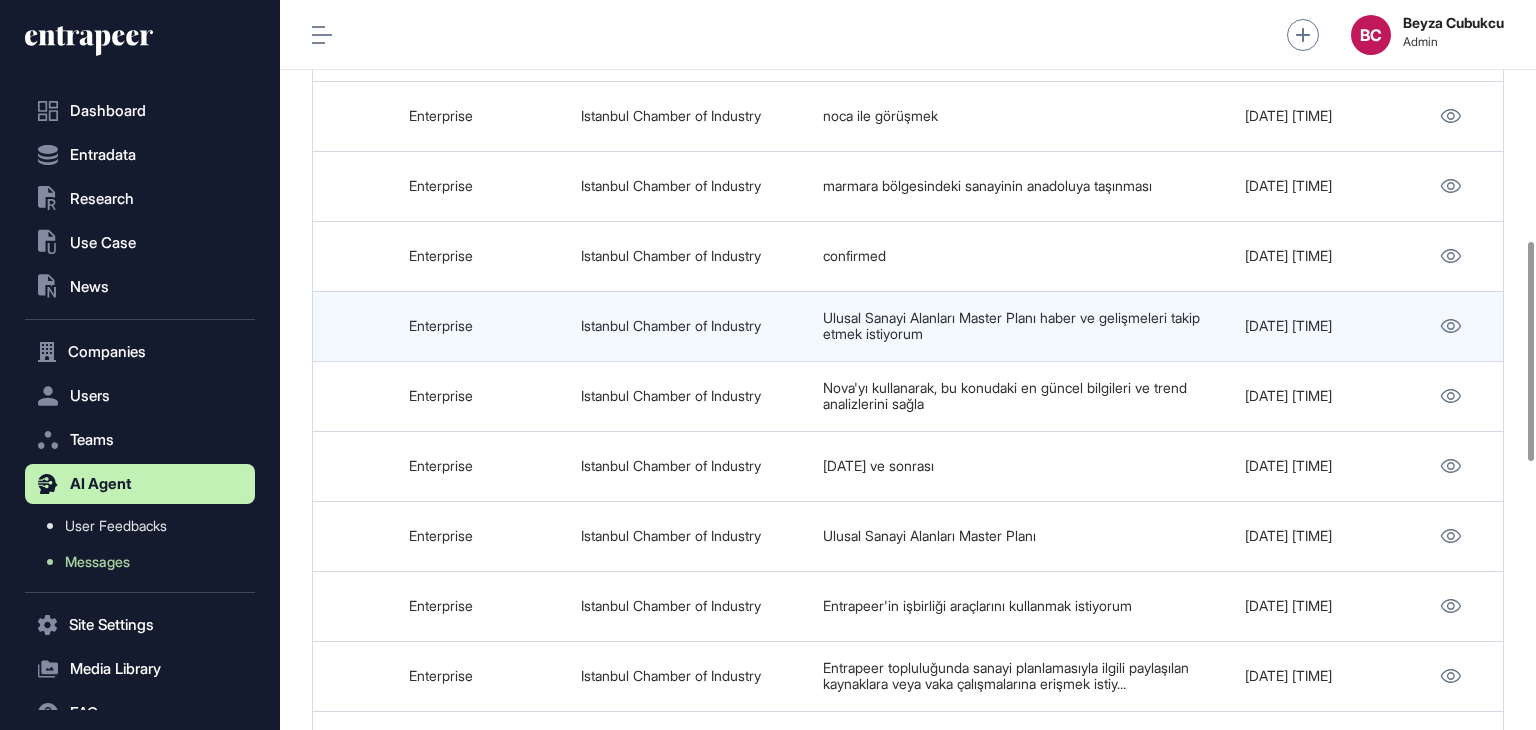scroll, scrollTop: 800, scrollLeft: 0, axis: vertical 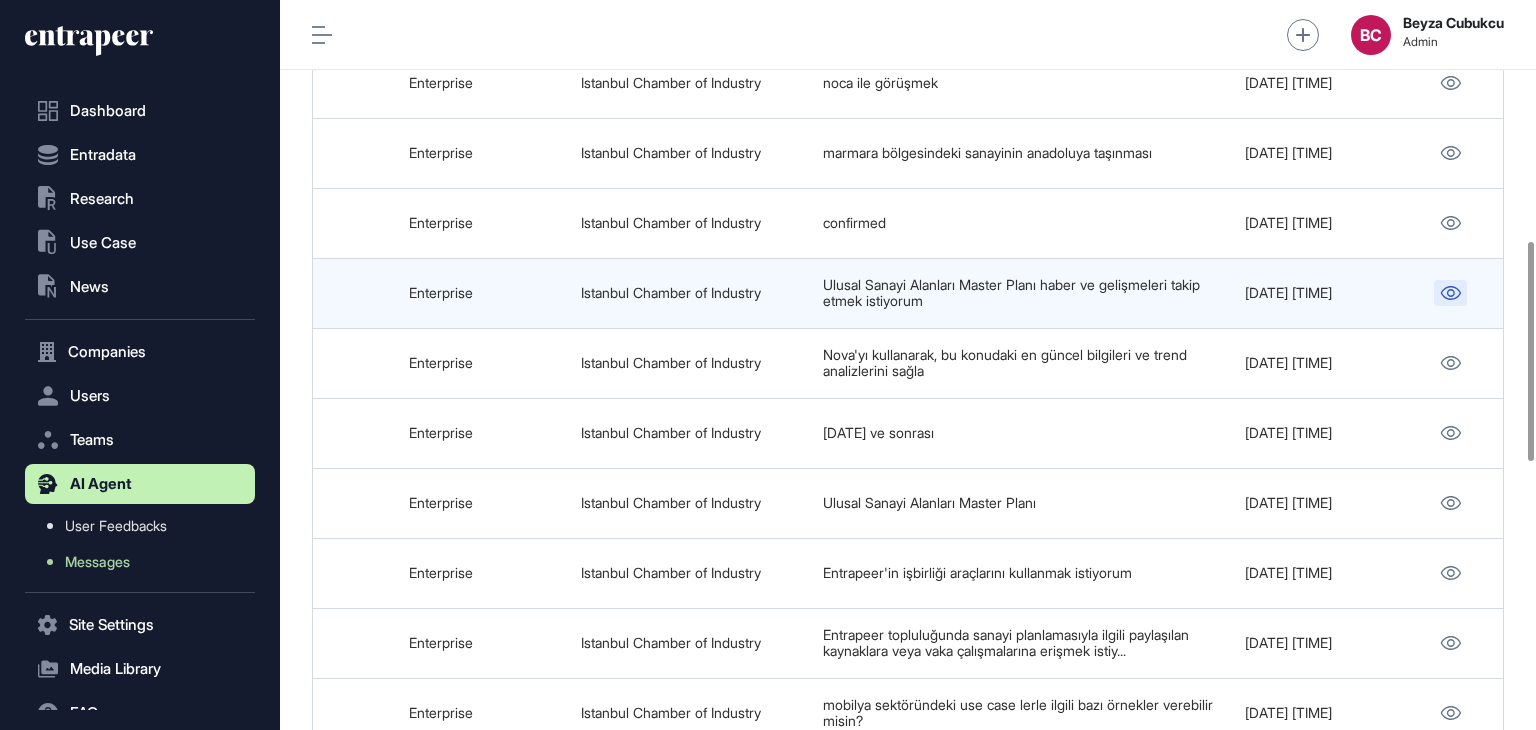 click 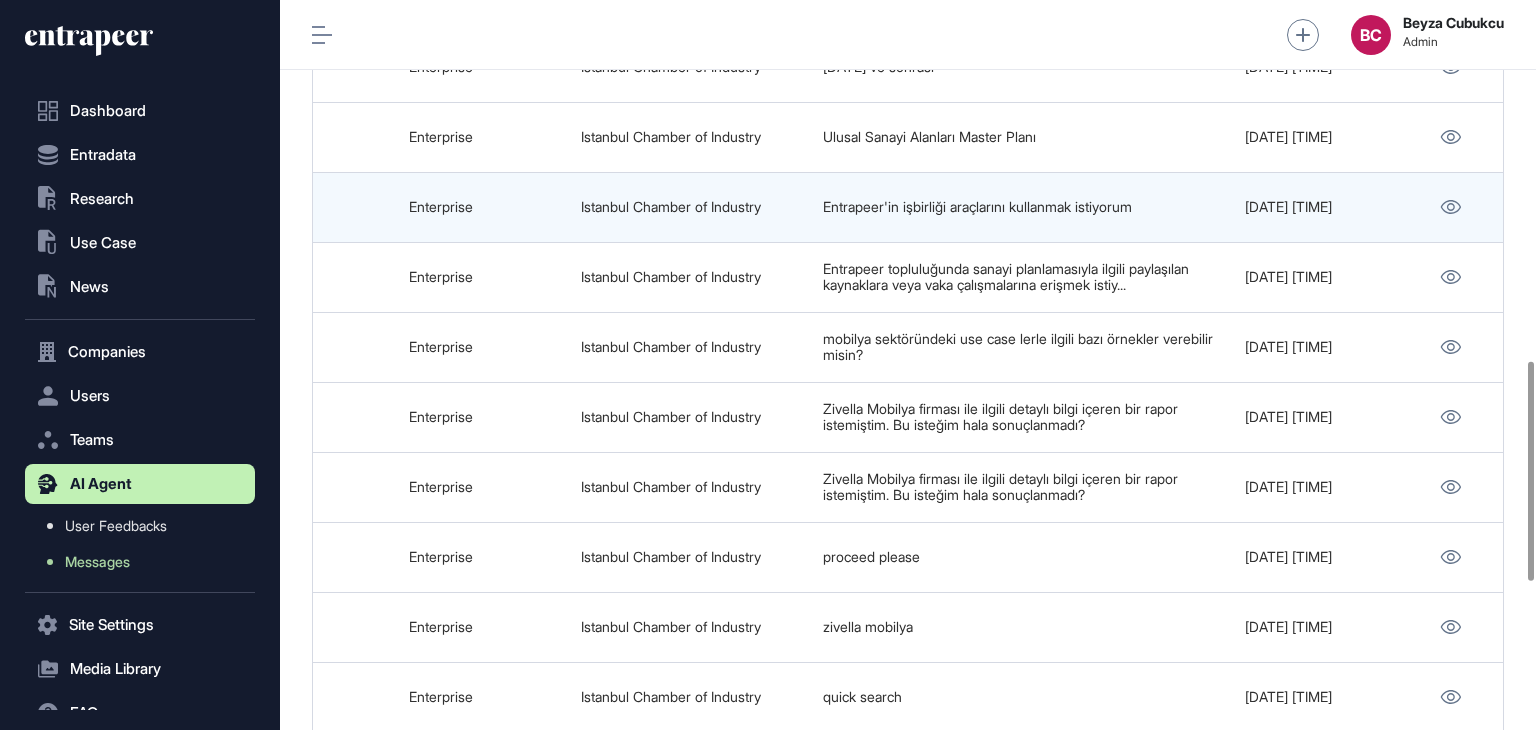 scroll, scrollTop: 1200, scrollLeft: 0, axis: vertical 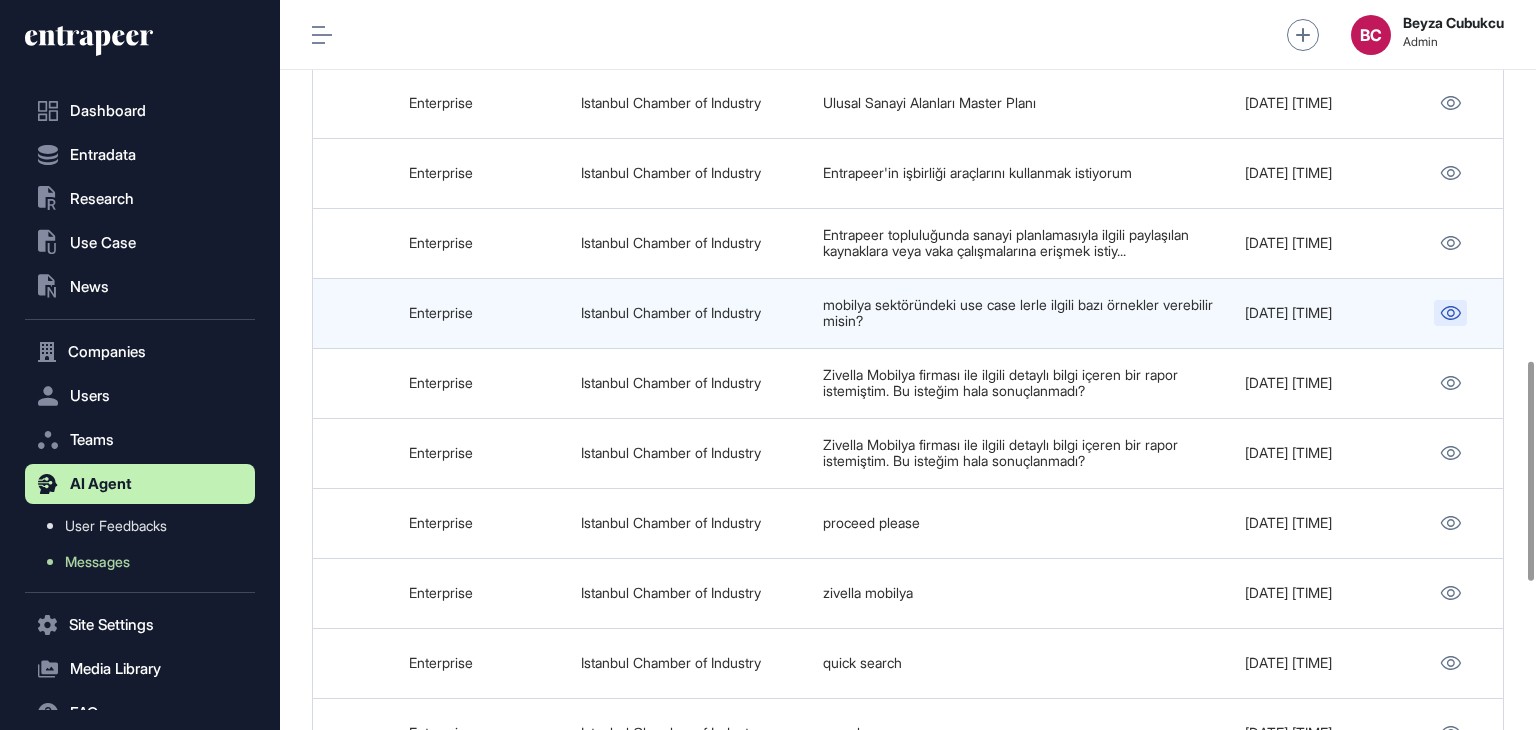 click at bounding box center (1450, 313) 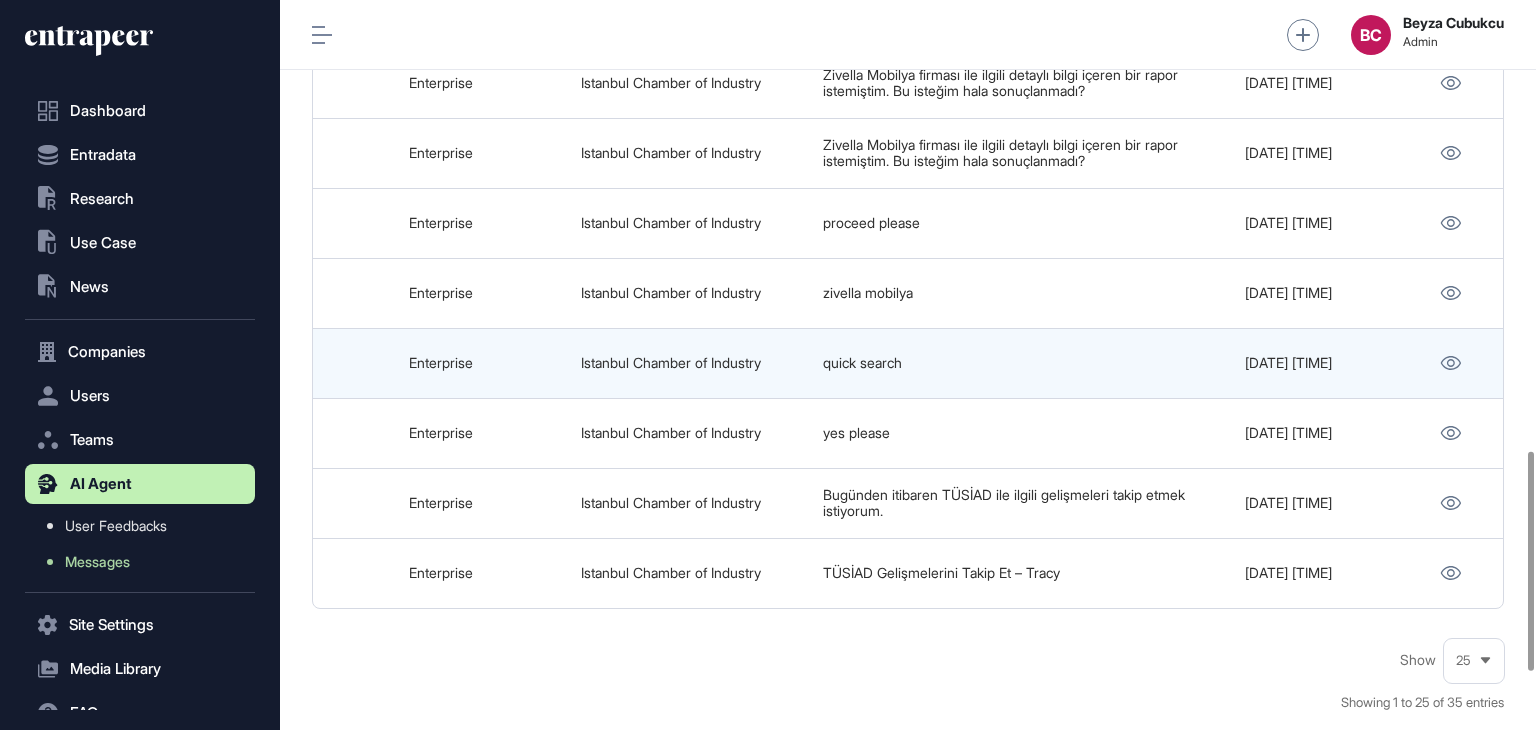 scroll, scrollTop: 1500, scrollLeft: 0, axis: vertical 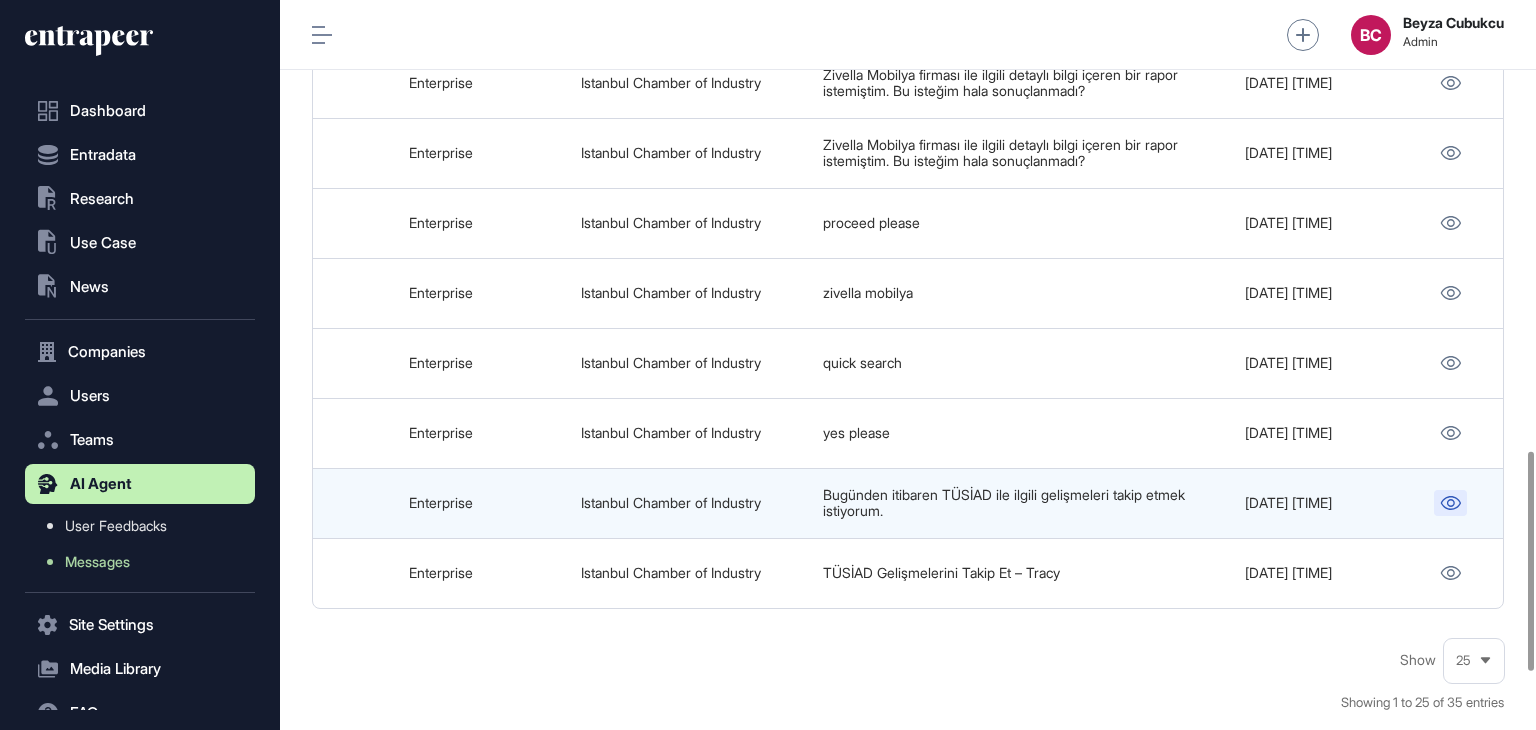 click 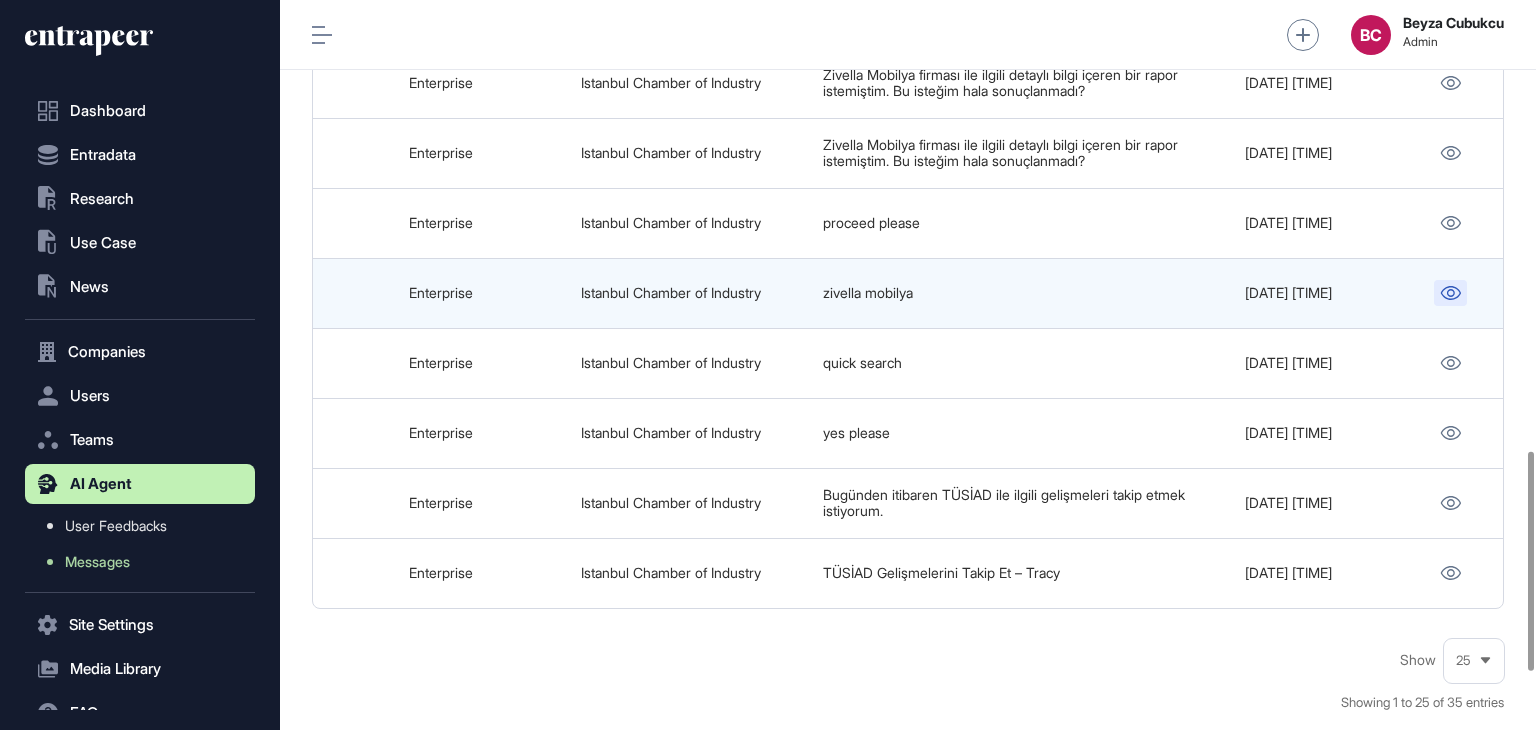 click 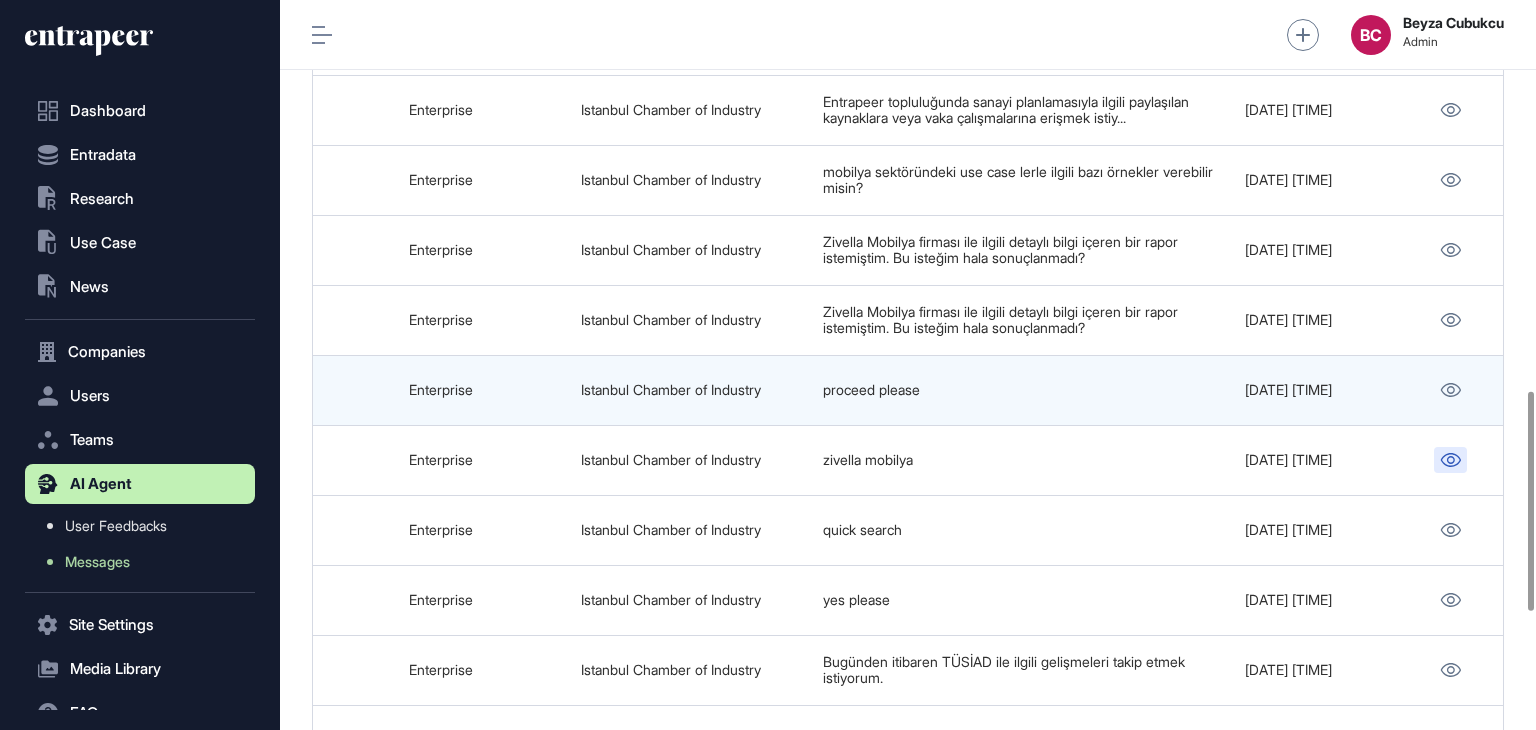 scroll, scrollTop: 1300, scrollLeft: 0, axis: vertical 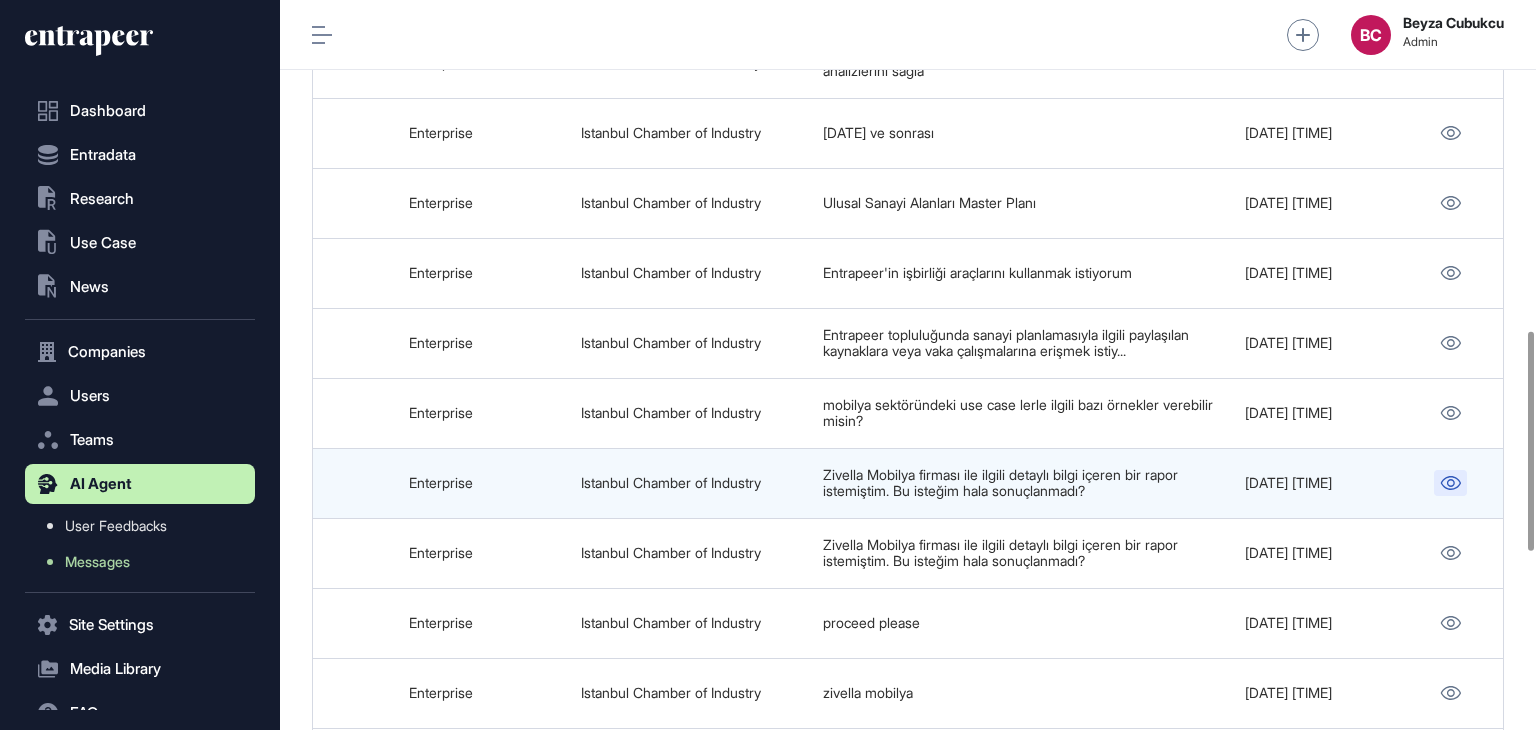 click 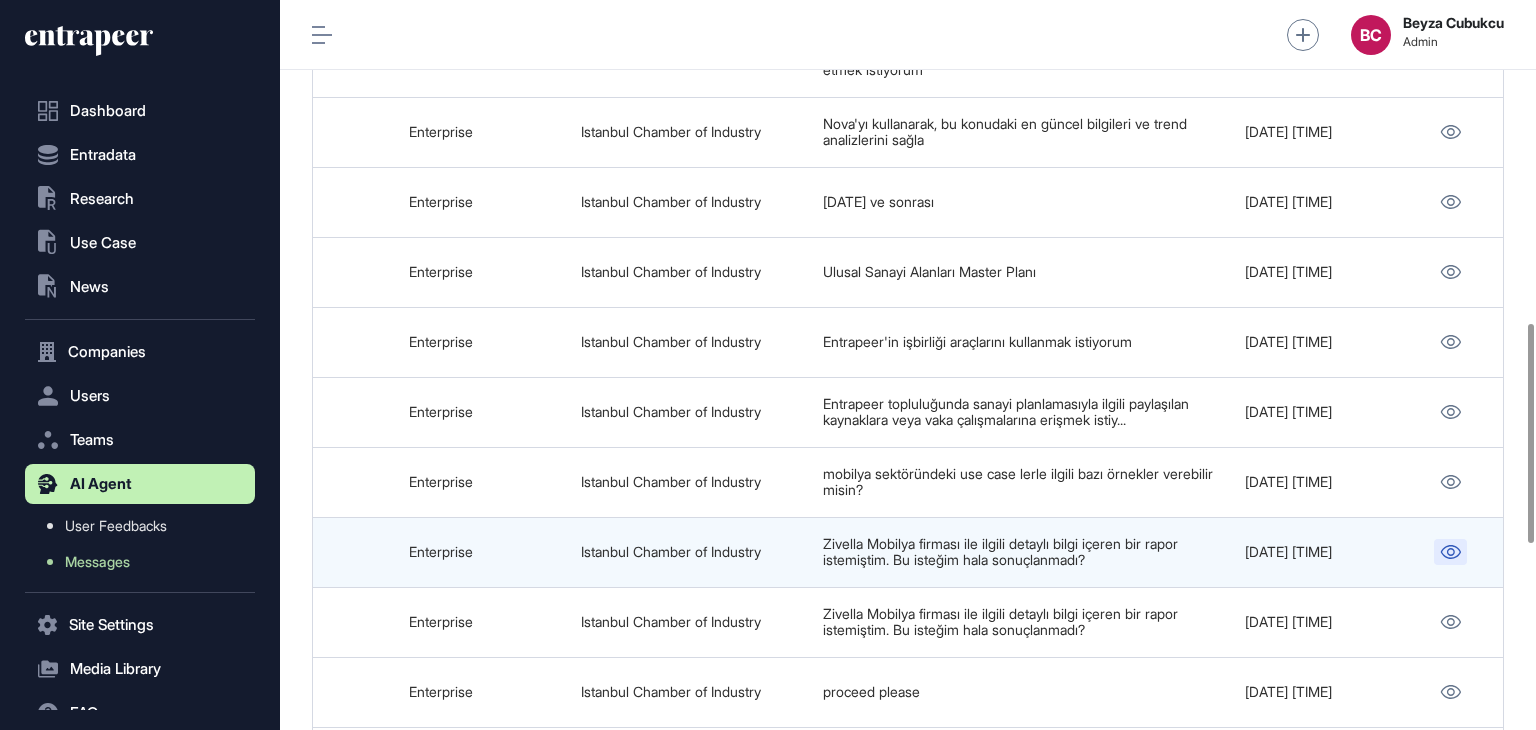 scroll, scrollTop: 1000, scrollLeft: 0, axis: vertical 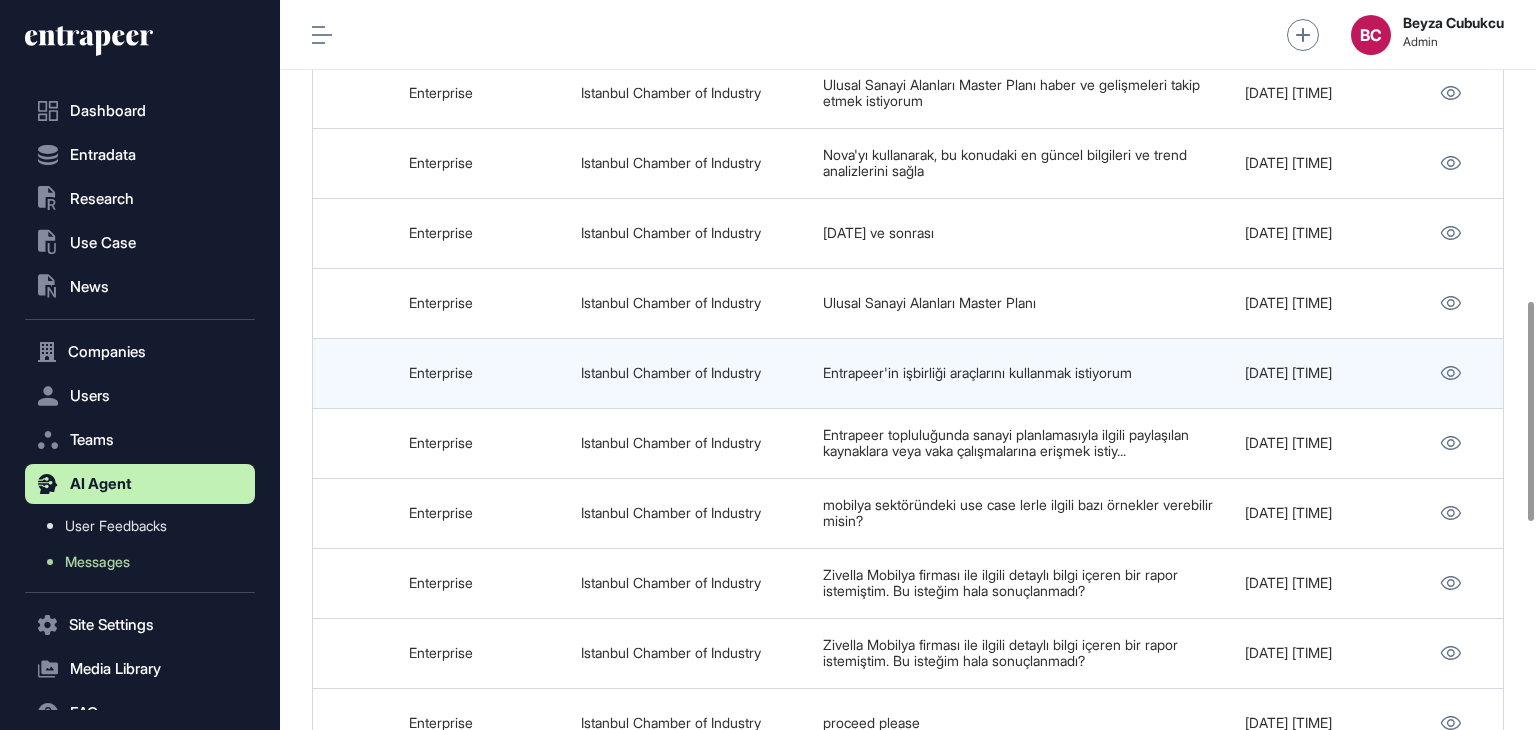 click 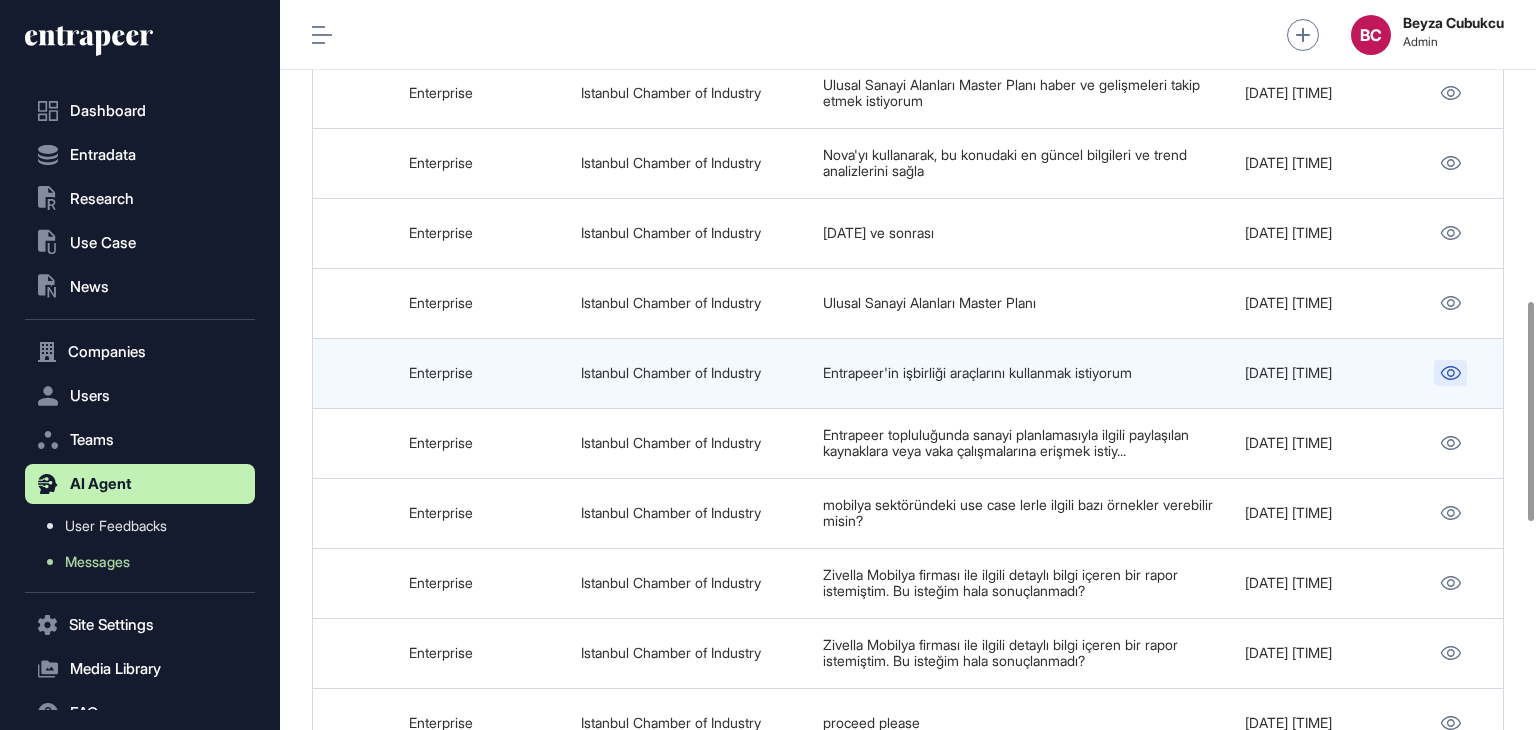 click 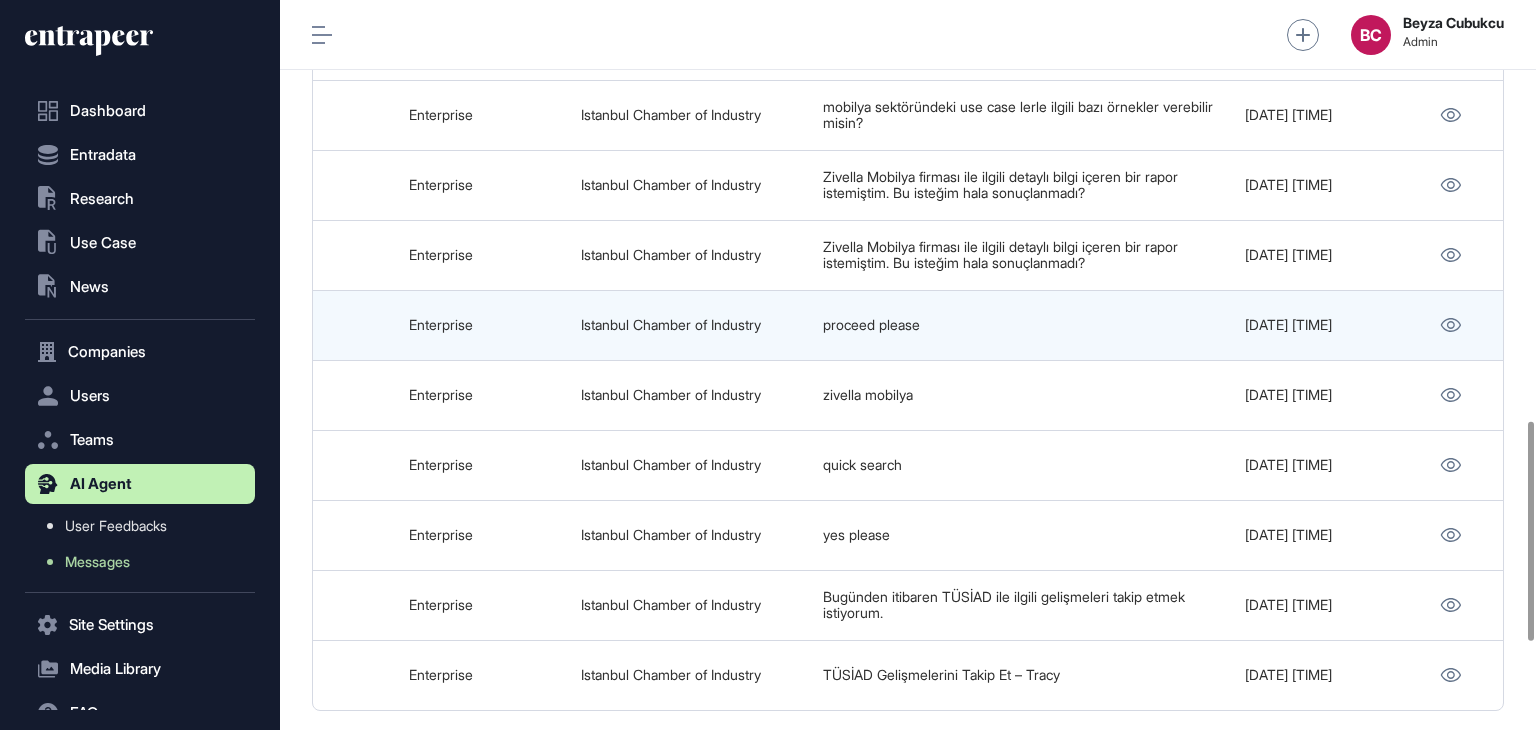 scroll, scrollTop: 1400, scrollLeft: 0, axis: vertical 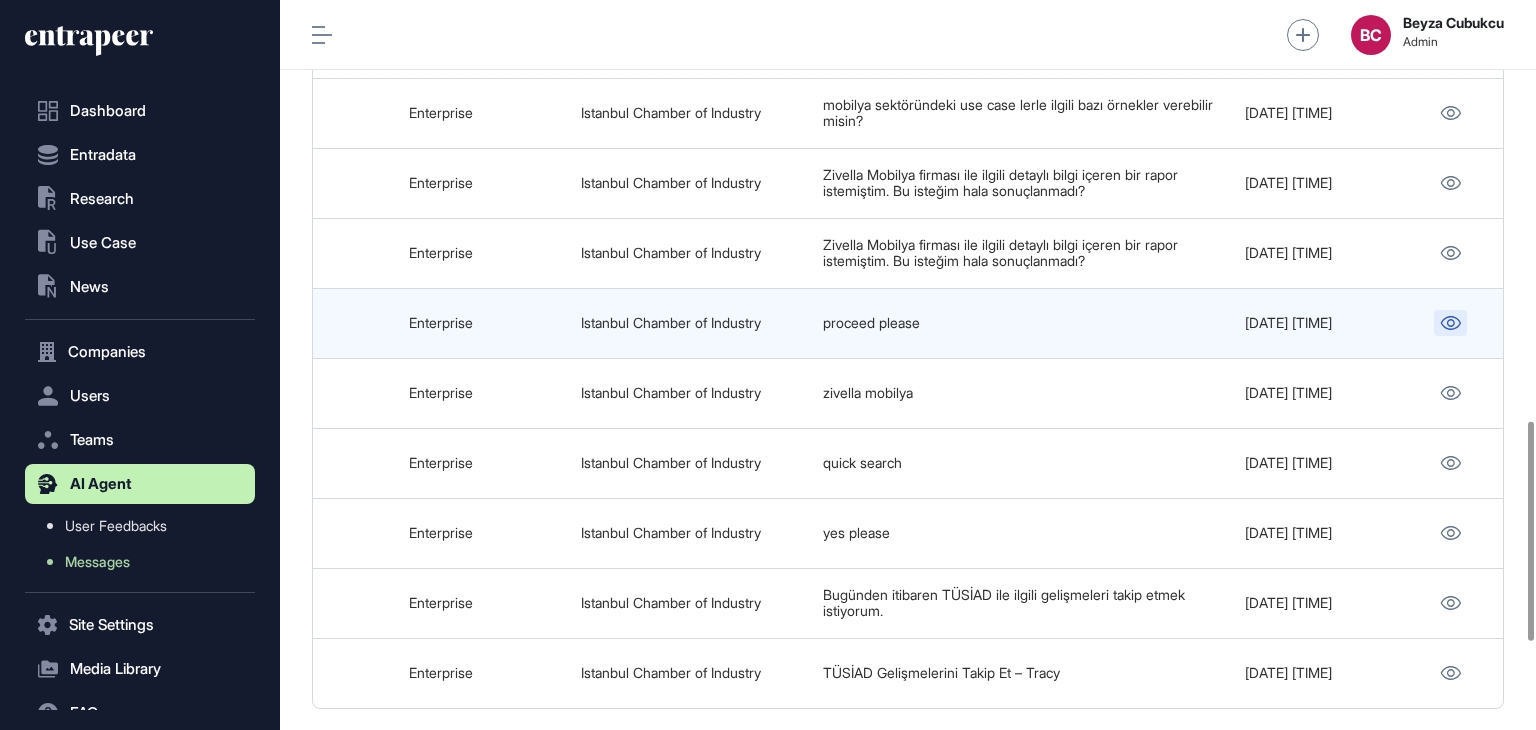 click 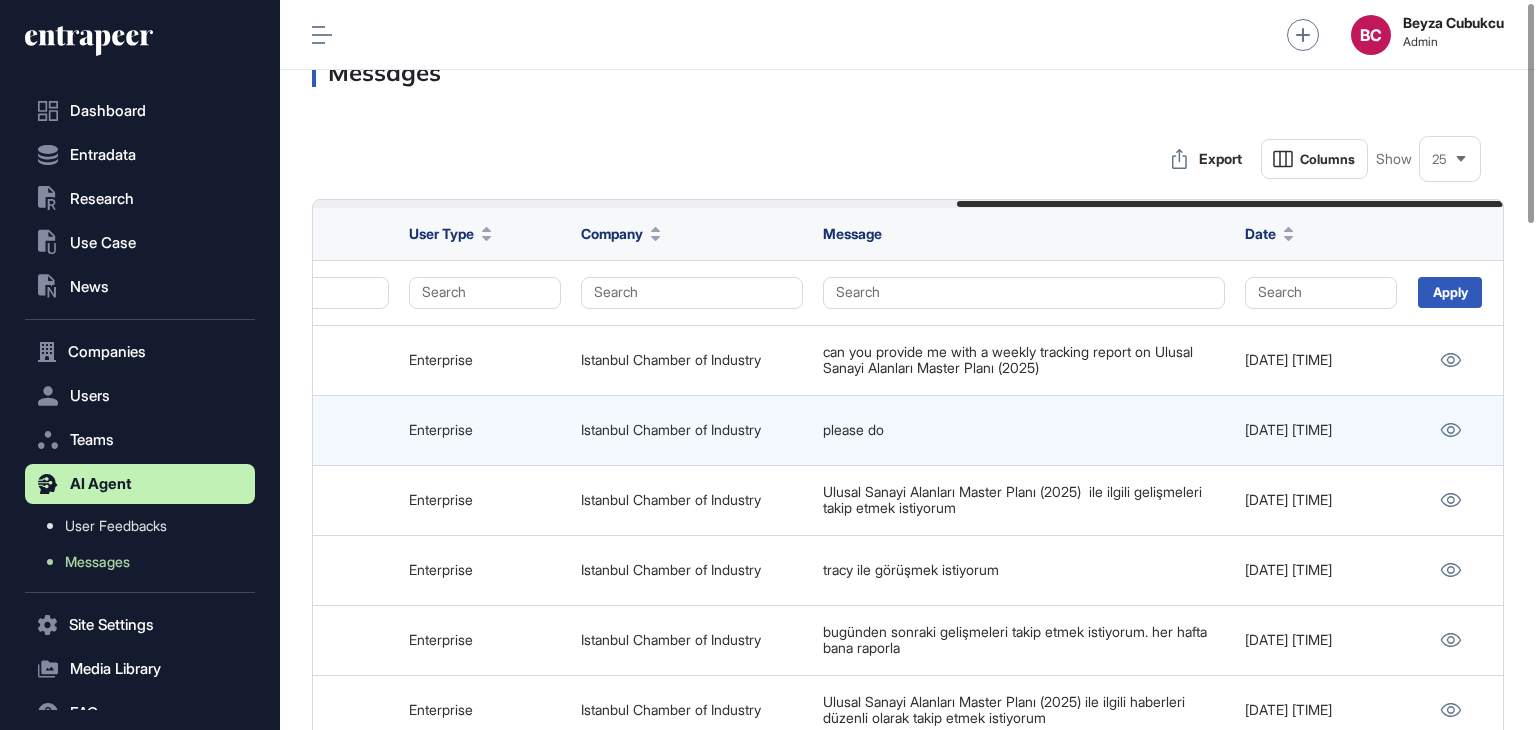 scroll, scrollTop: 0, scrollLeft: 0, axis: both 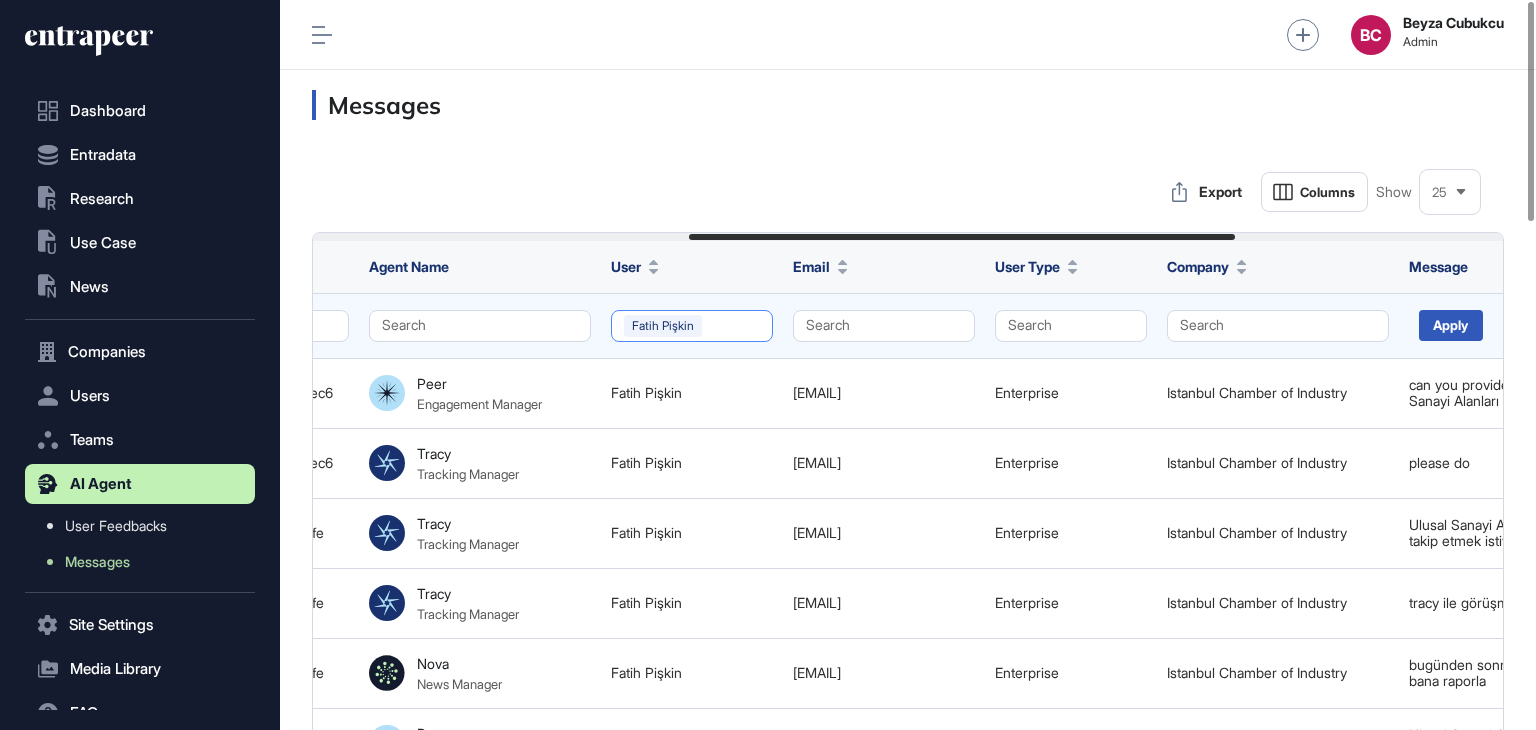 click on "Fatih Pişkin" 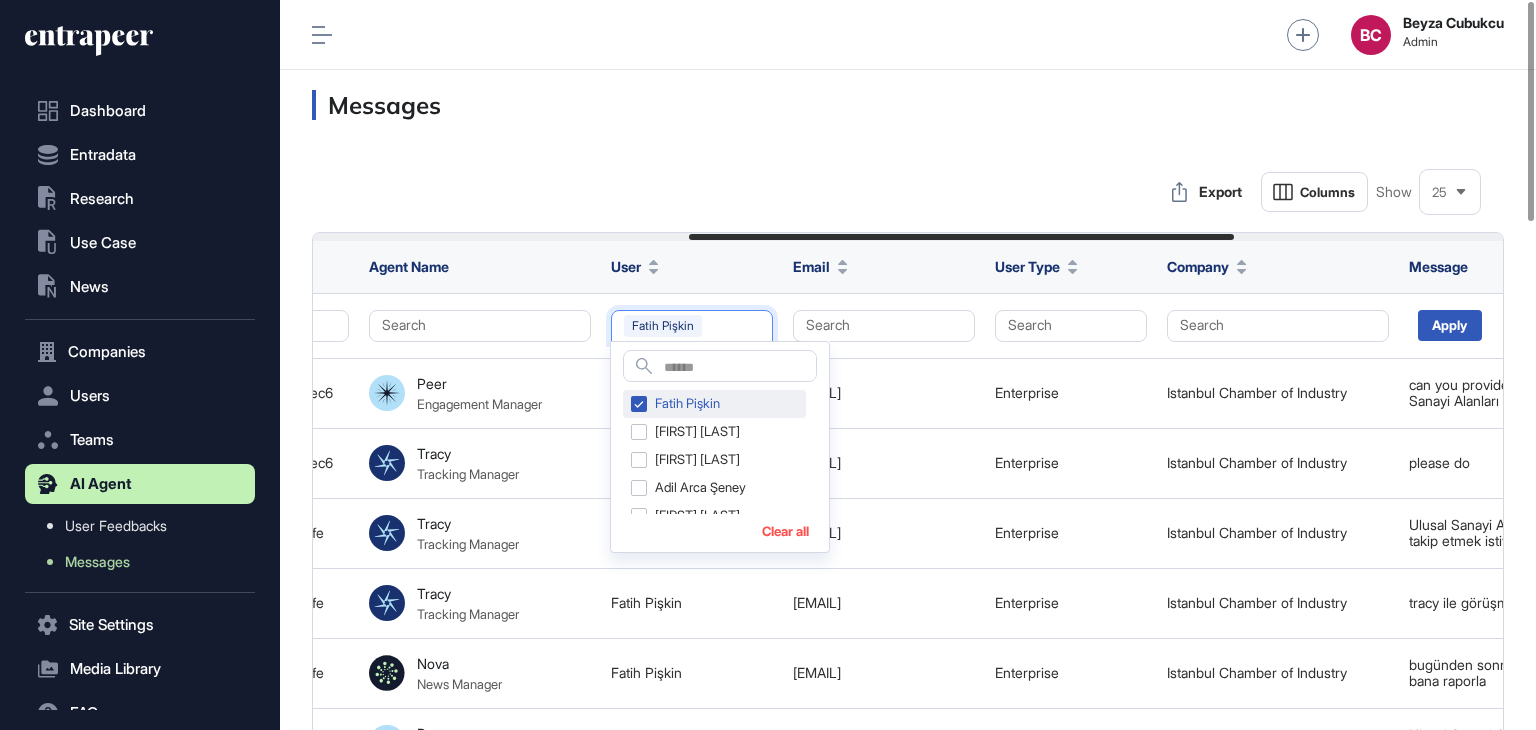 click on "Fatih Pişkin" at bounding box center (714, 404) 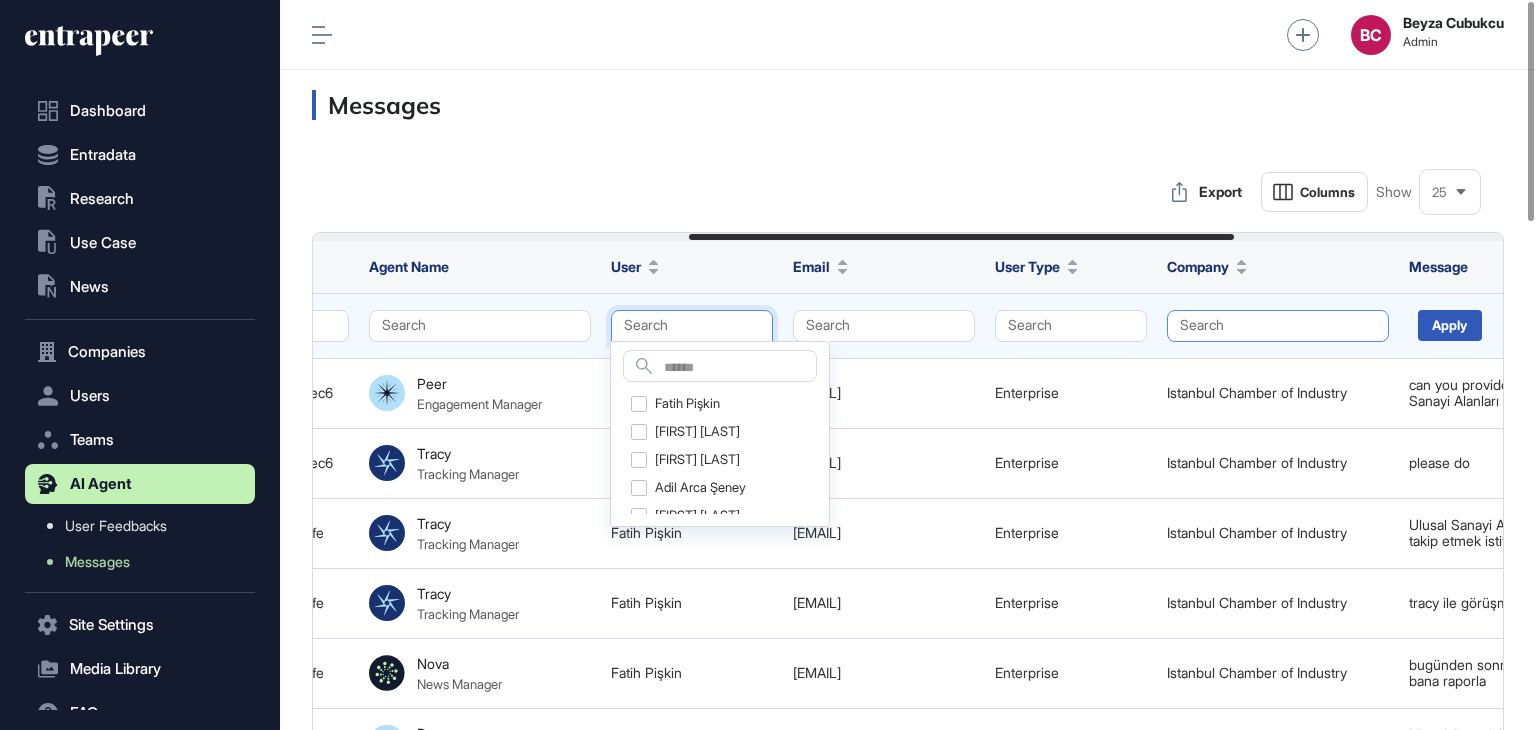 click on "Search" 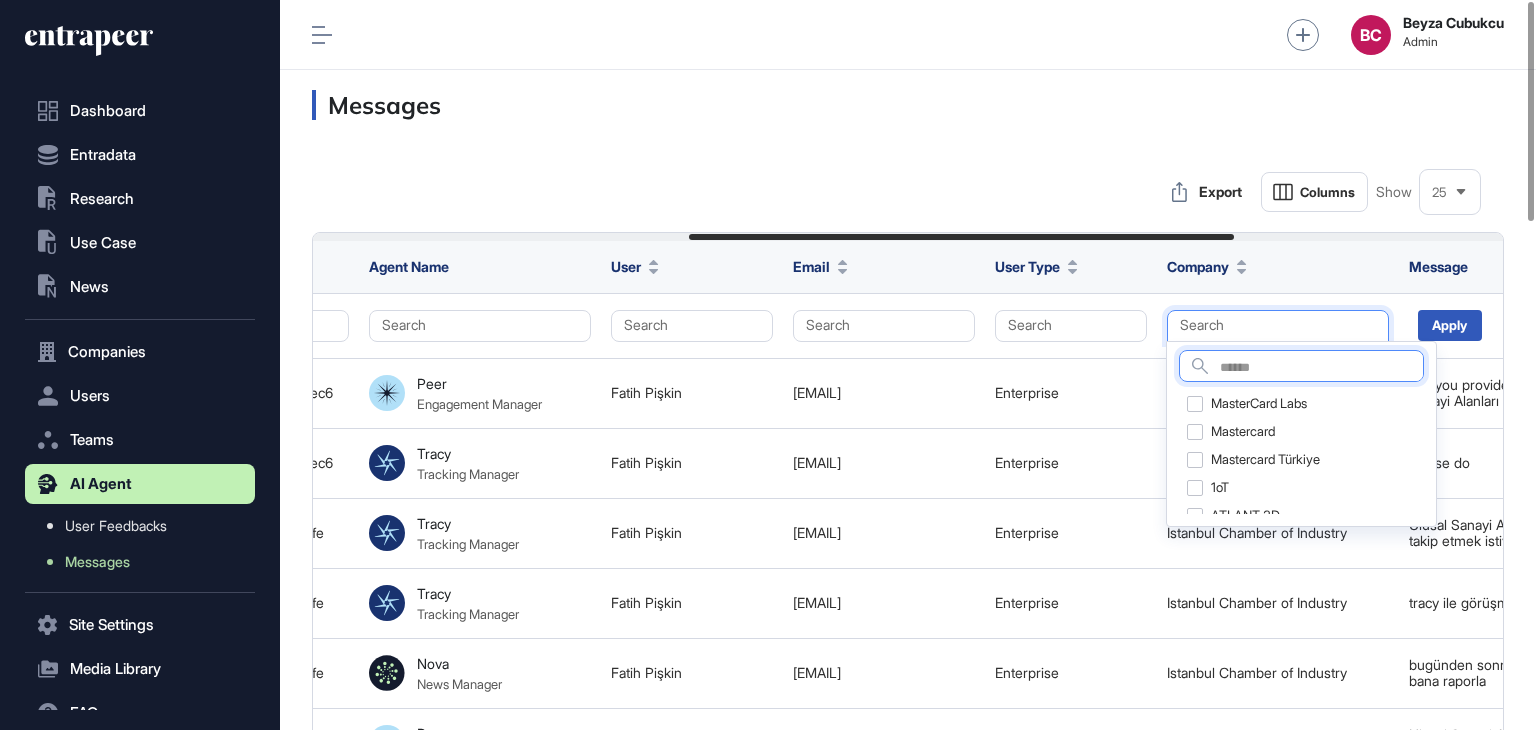 click at bounding box center (1321, 368) 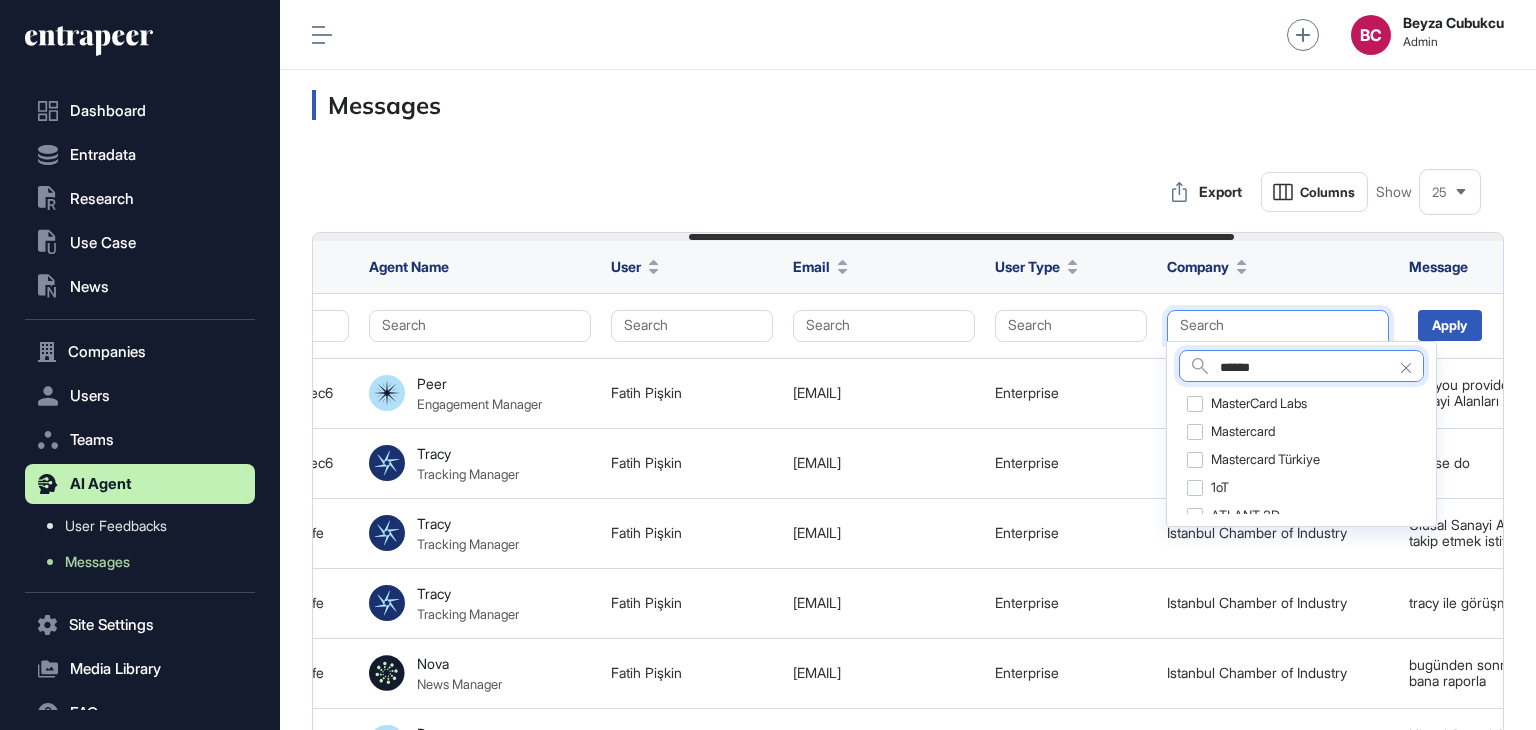 type on "******" 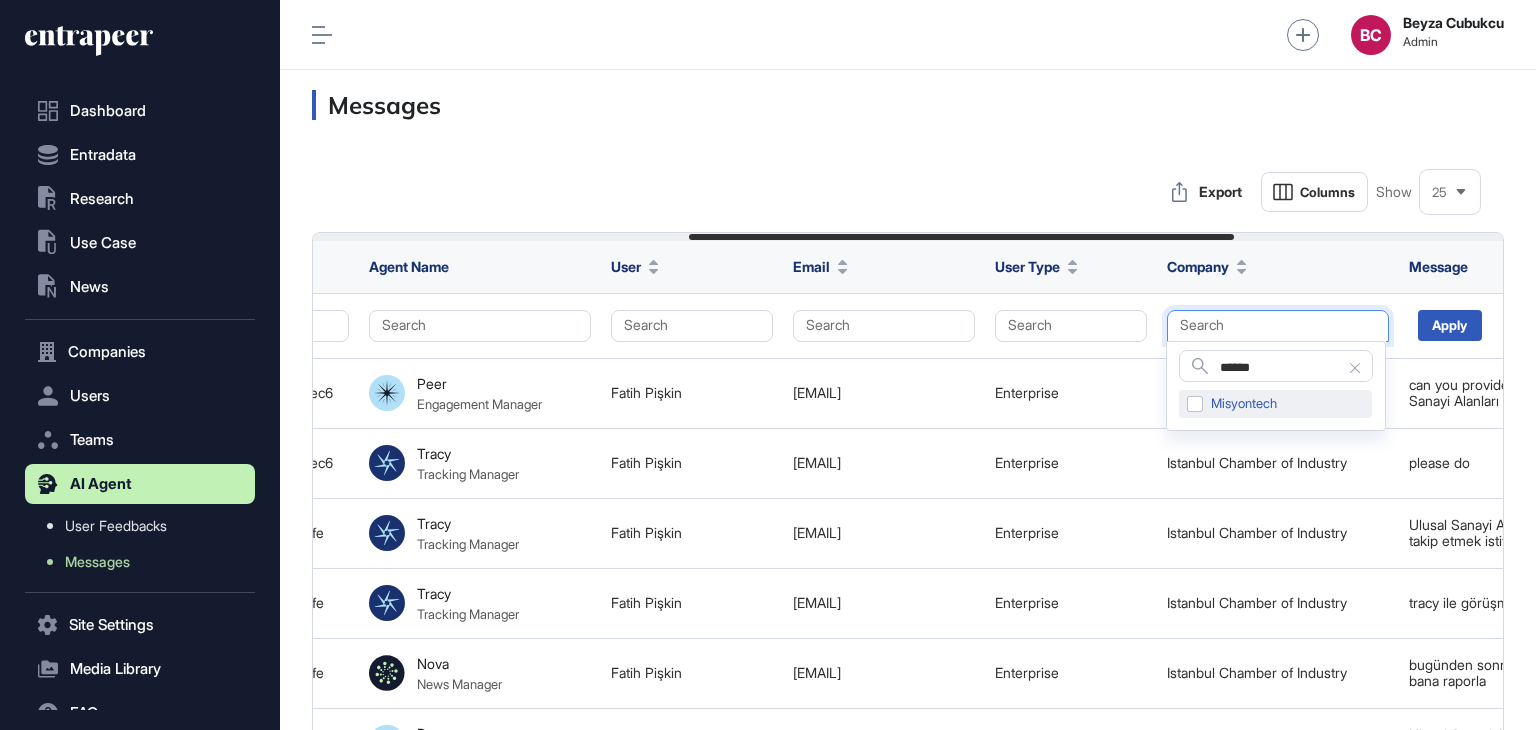 click on "Misyontech" at bounding box center [1275, 404] 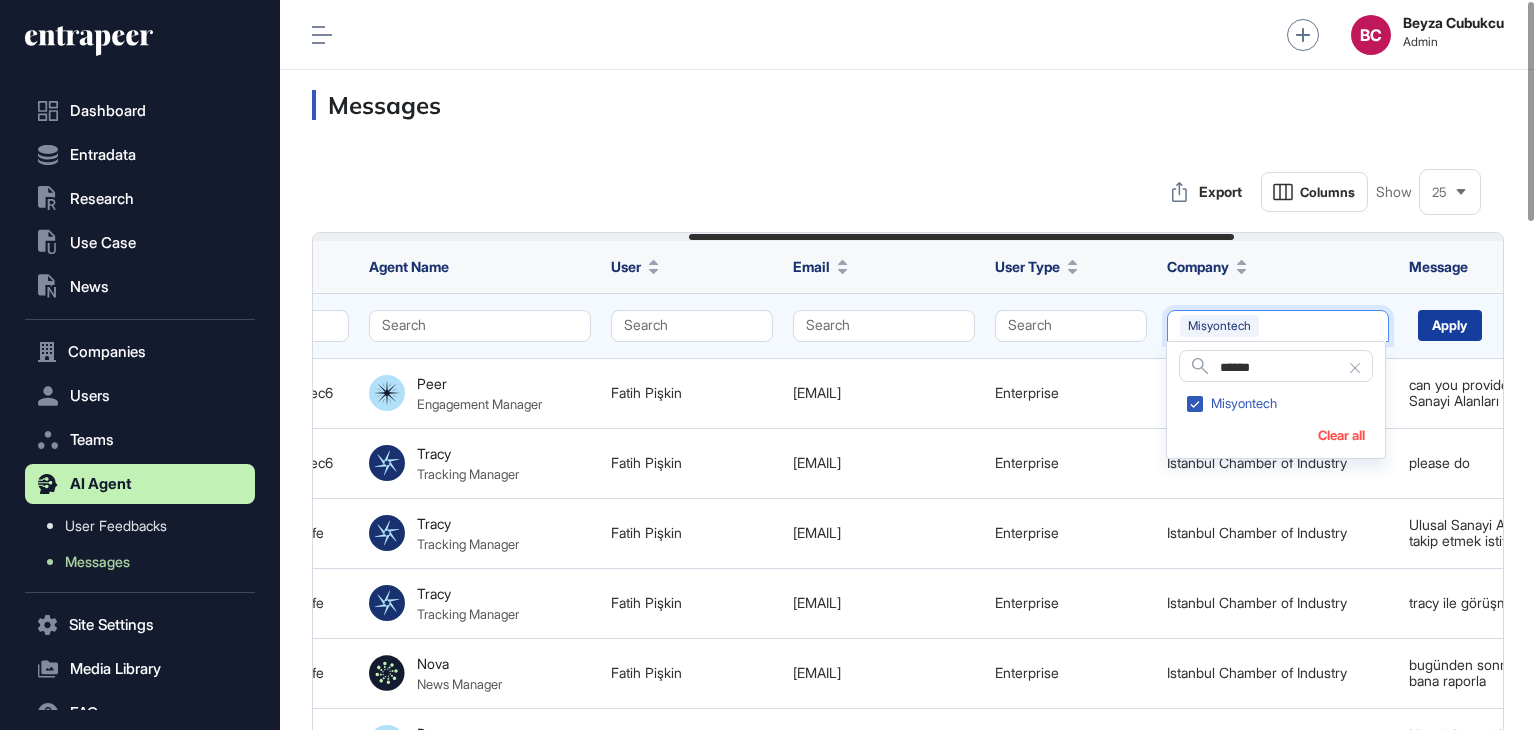 click on "Apply" at bounding box center [1450, 325] 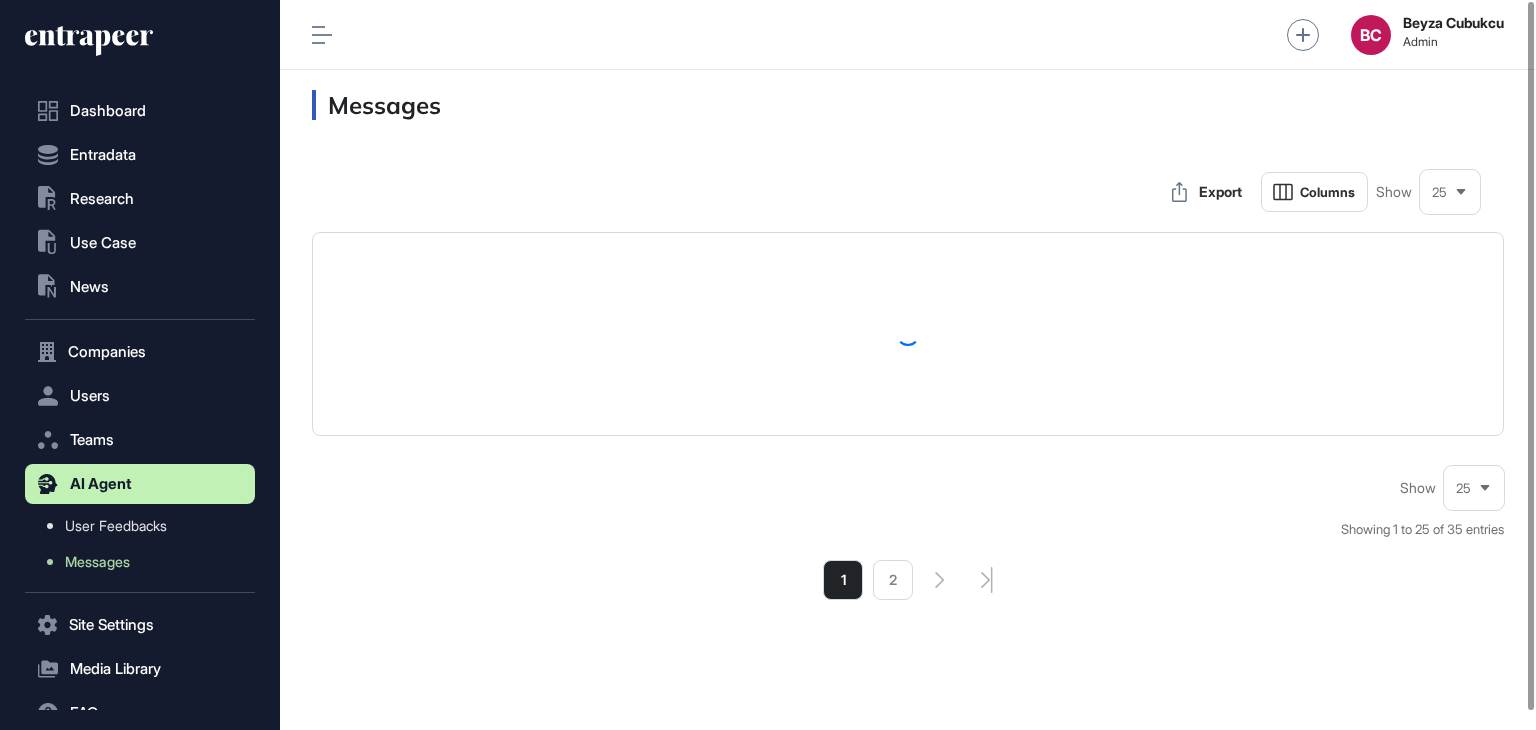 scroll, scrollTop: 0, scrollLeft: 0, axis: both 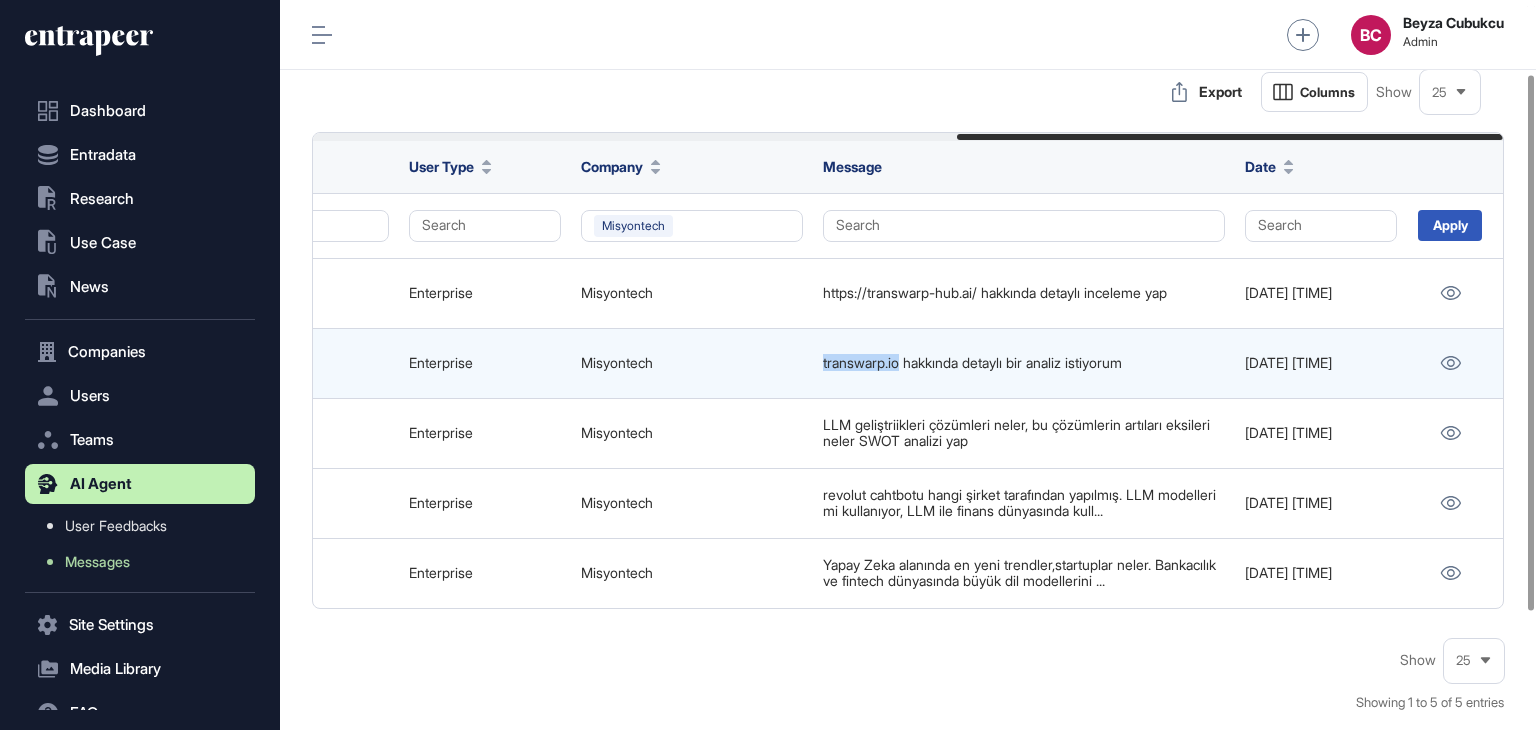 drag, startPoint x: 816, startPoint y: 359, endPoint x: 904, endPoint y: 370, distance: 88.68484 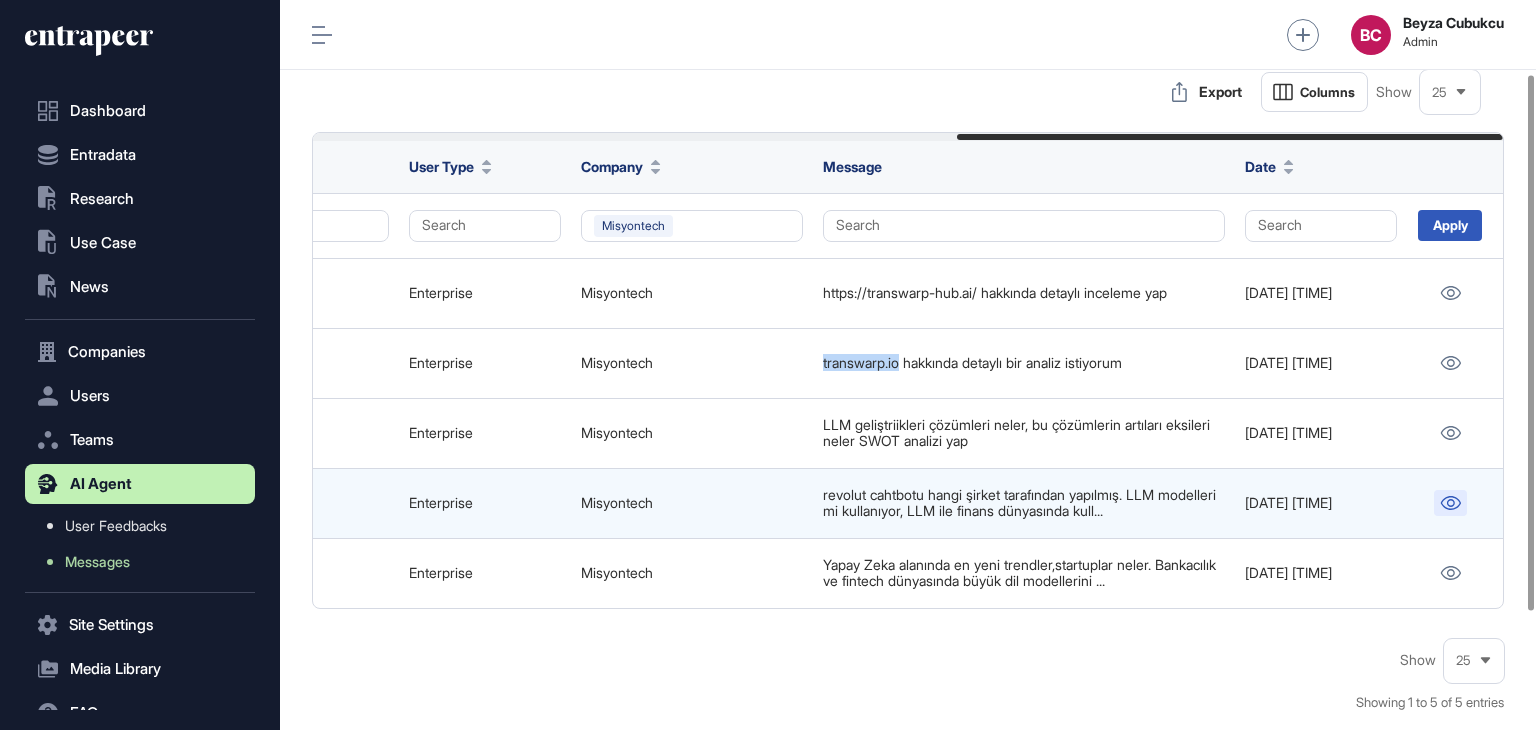 click 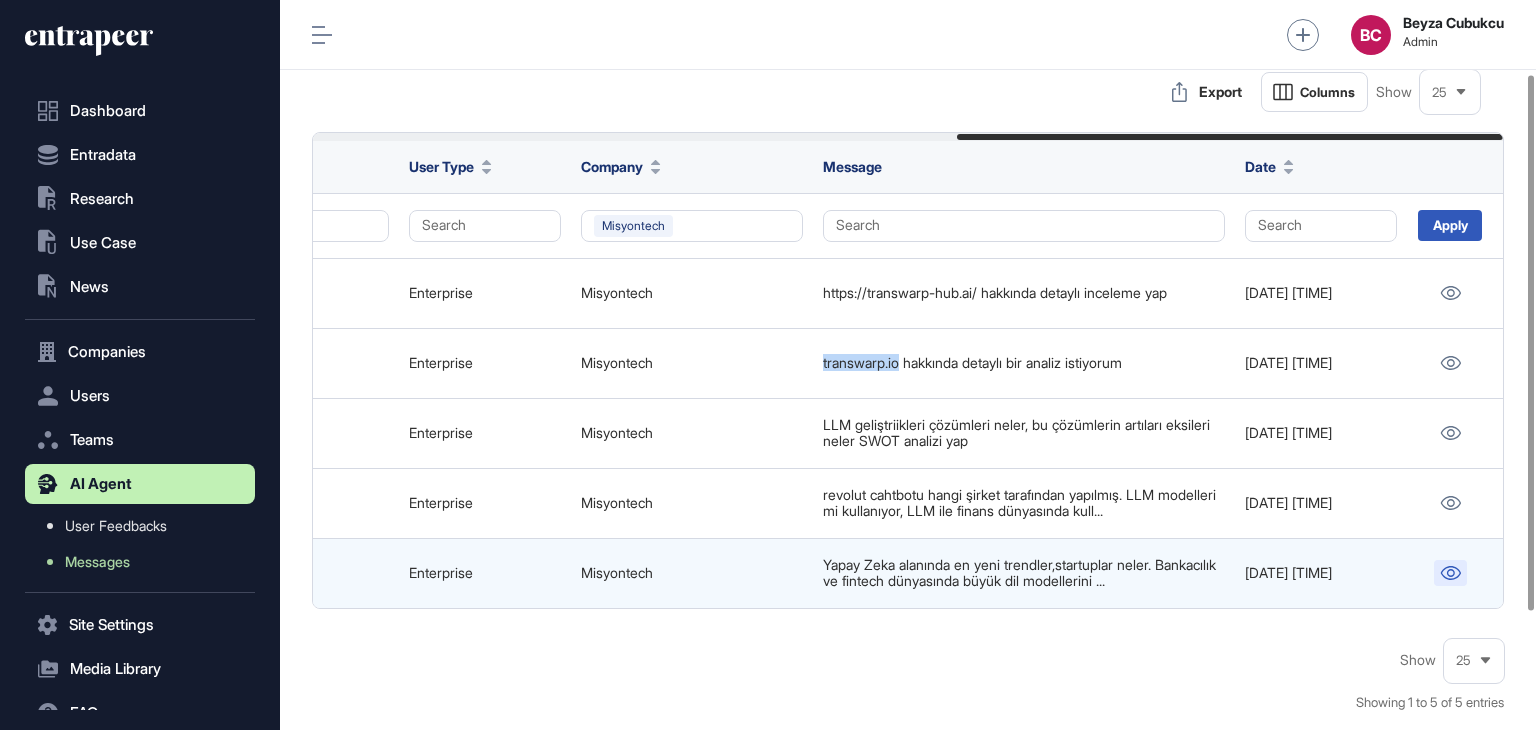 click at bounding box center (1450, 573) 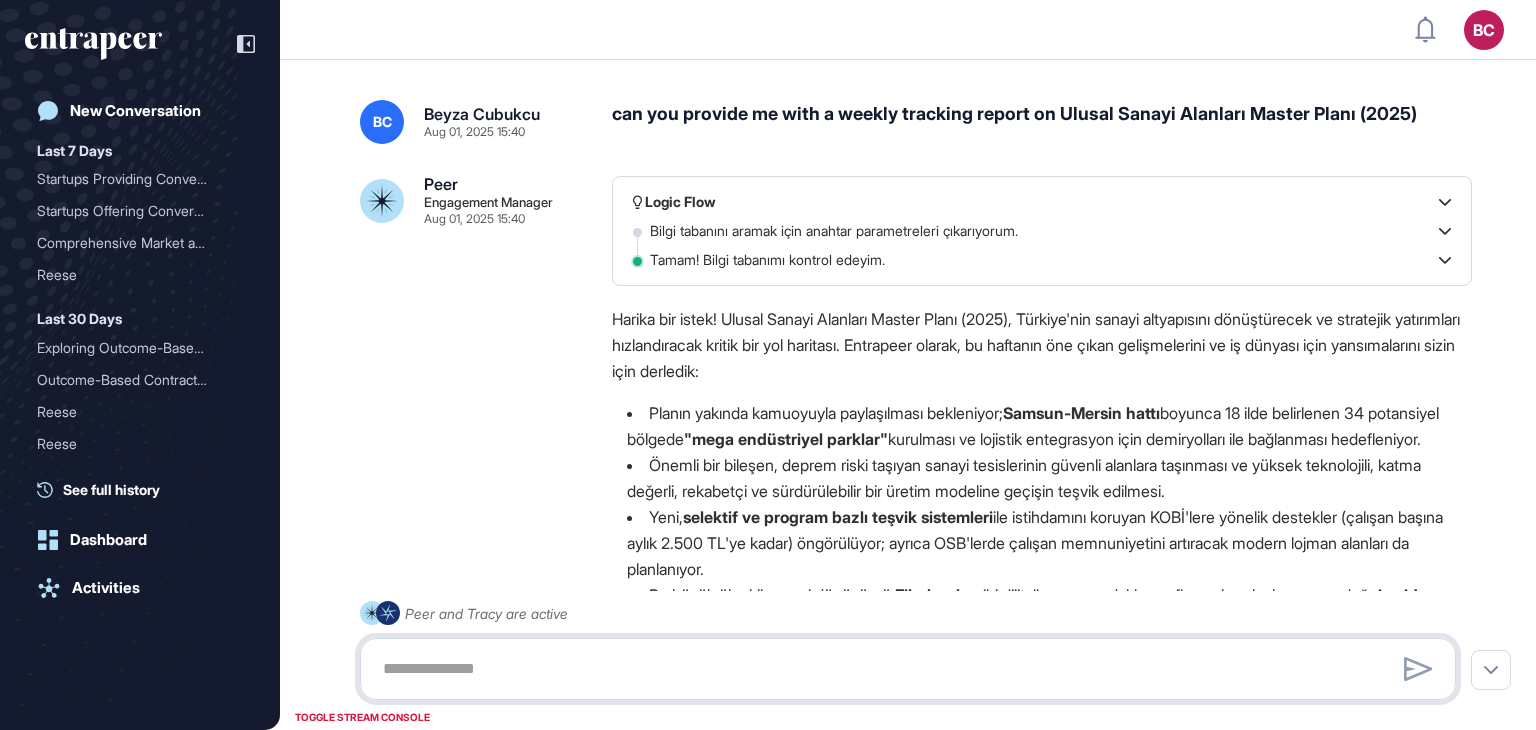 scroll, scrollTop: 0, scrollLeft: 0, axis: both 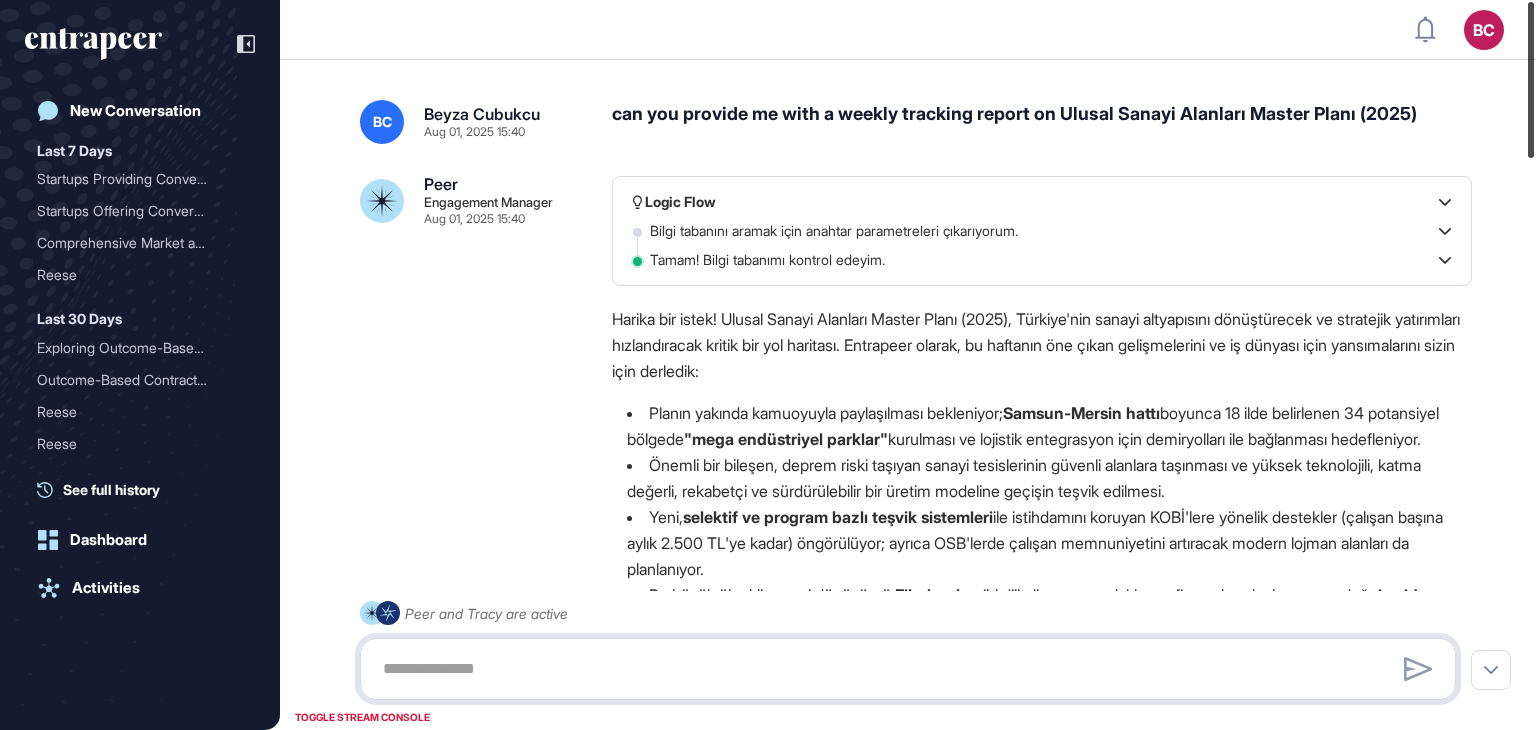 drag, startPoint x: 1535, startPoint y: 609, endPoint x: 1535, endPoint y: 19, distance: 590 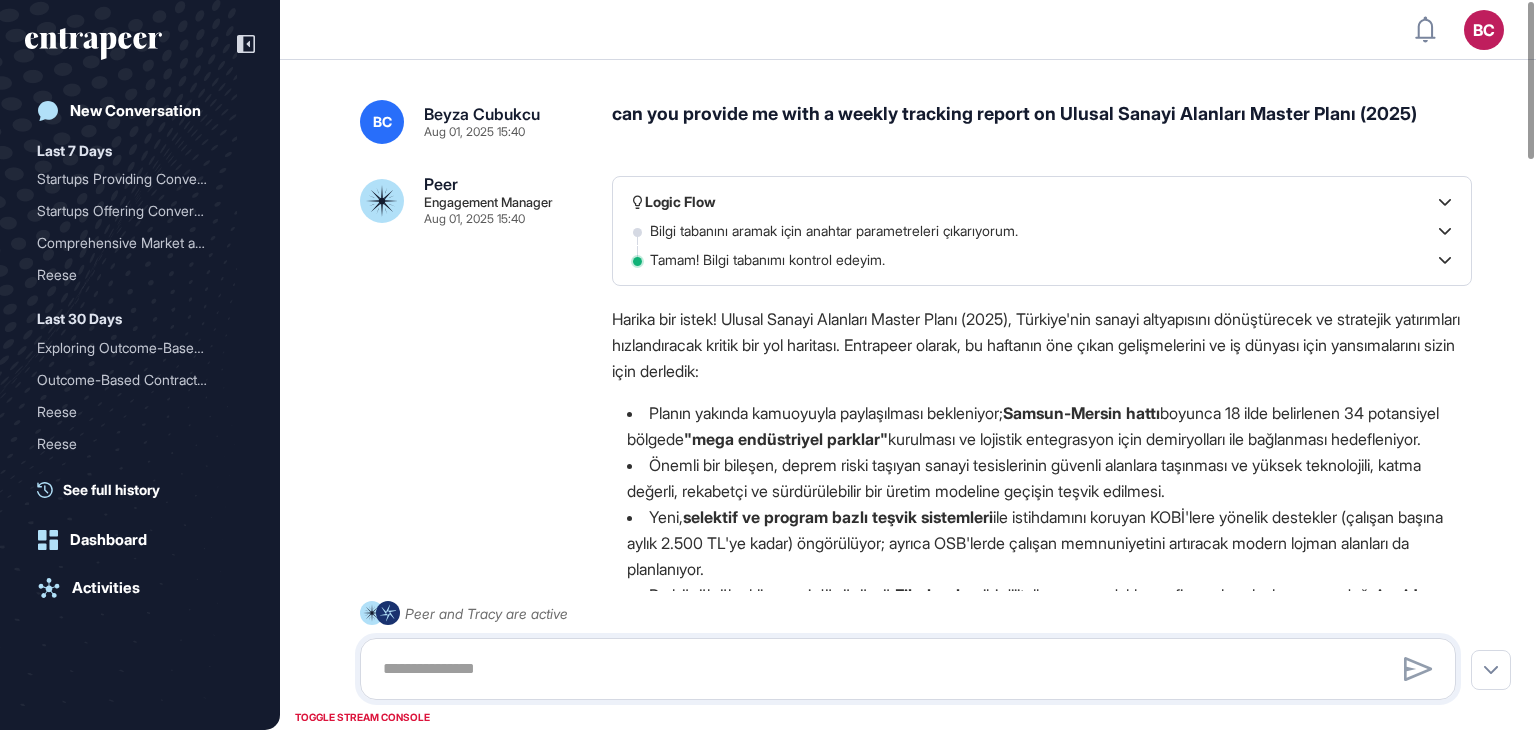 drag, startPoint x: 1073, startPoint y: 117, endPoint x: 1436, endPoint y: 114, distance: 363.0124 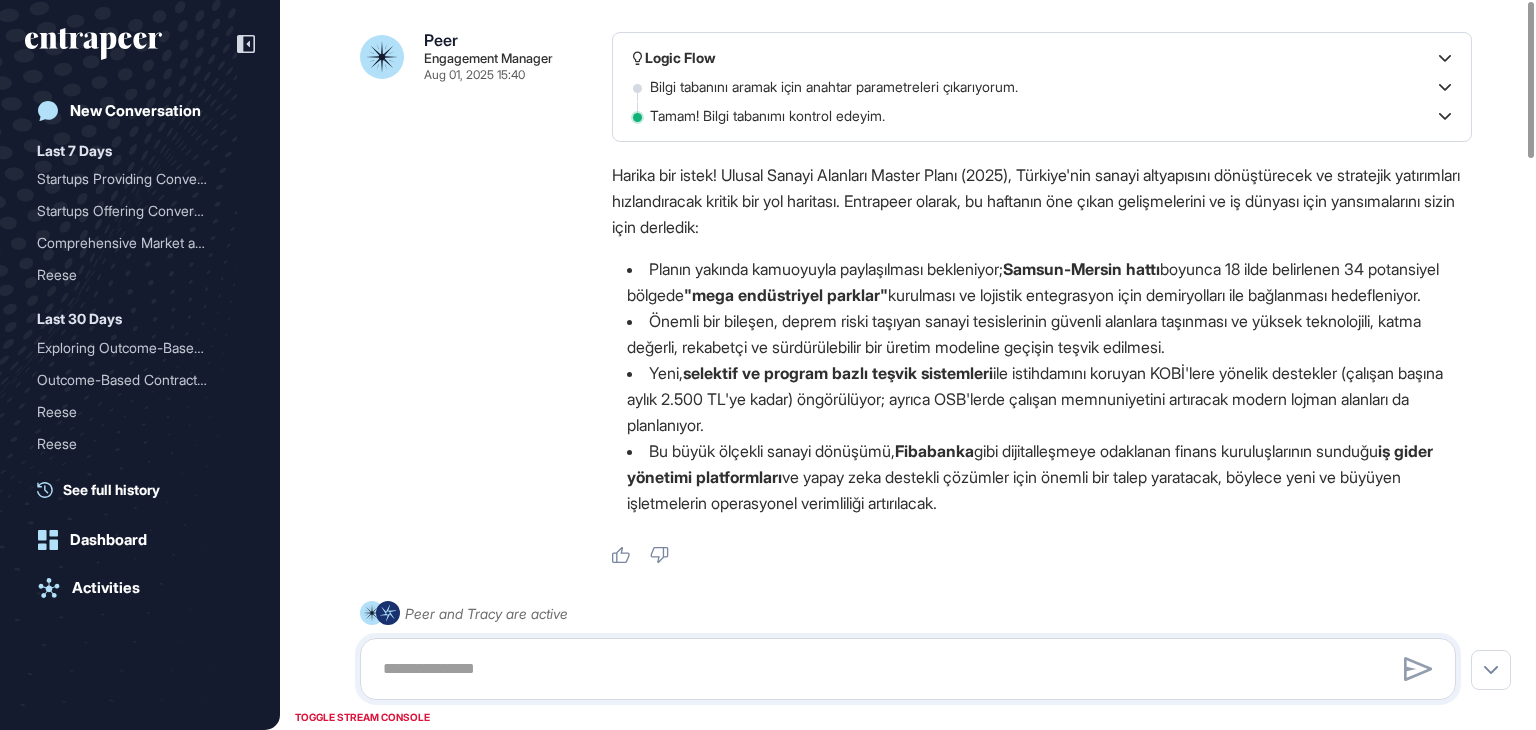 scroll, scrollTop: 0, scrollLeft: 0, axis: both 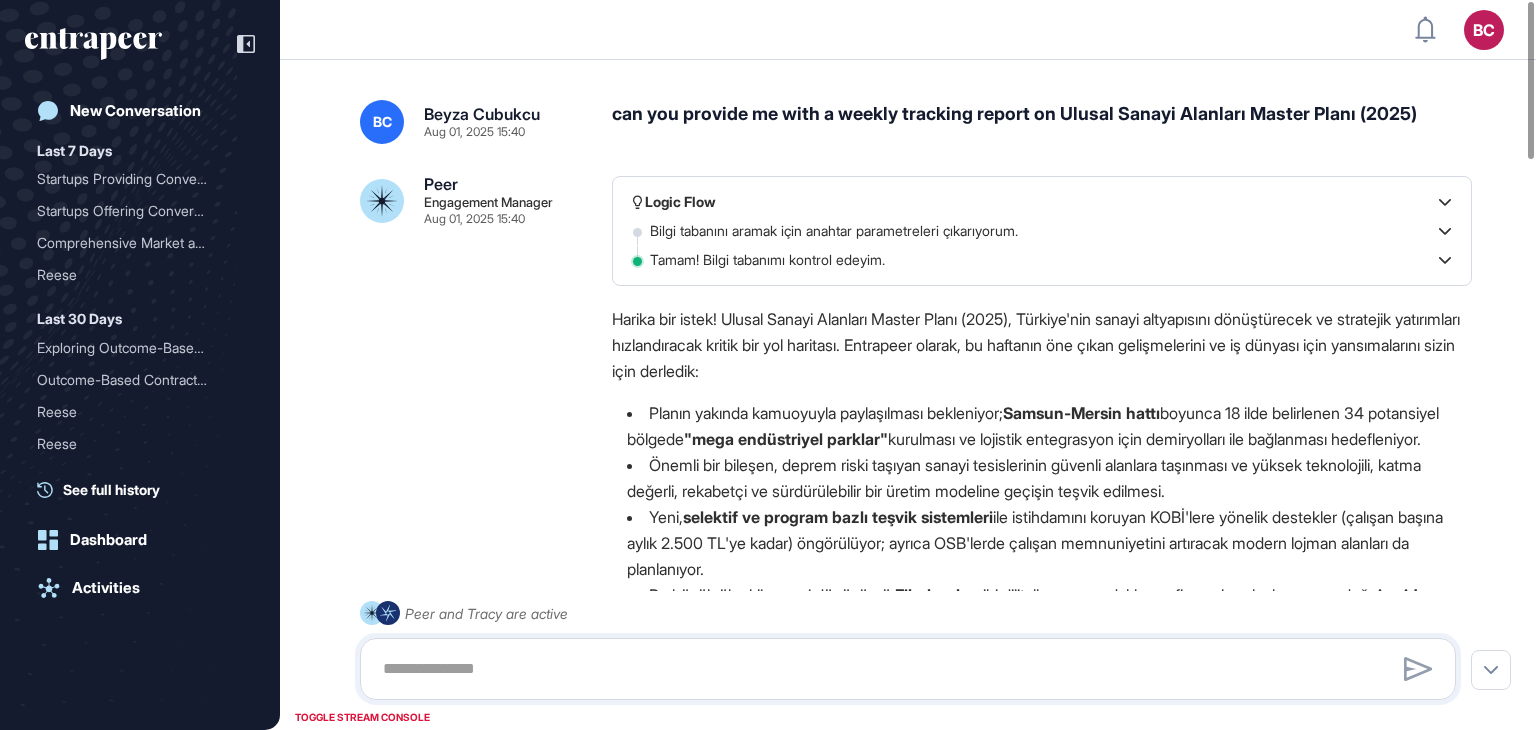 click on "can you provide me with a weekly tracking report on Ulusal Sanayi Alanları Master Planı (2025)" at bounding box center [1042, 122] 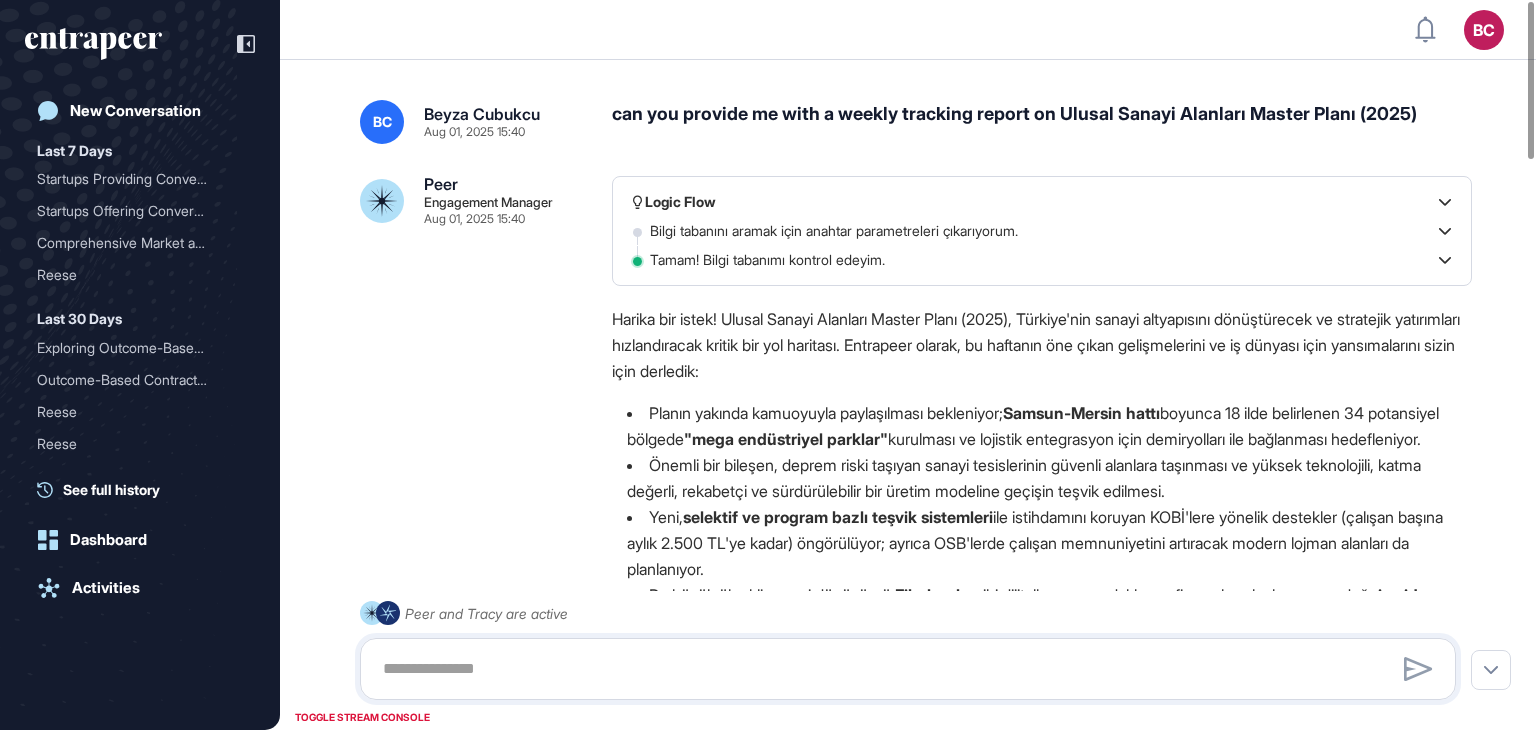 copy on "Ulusal Sanayi Alanları Master Planı (2025)" 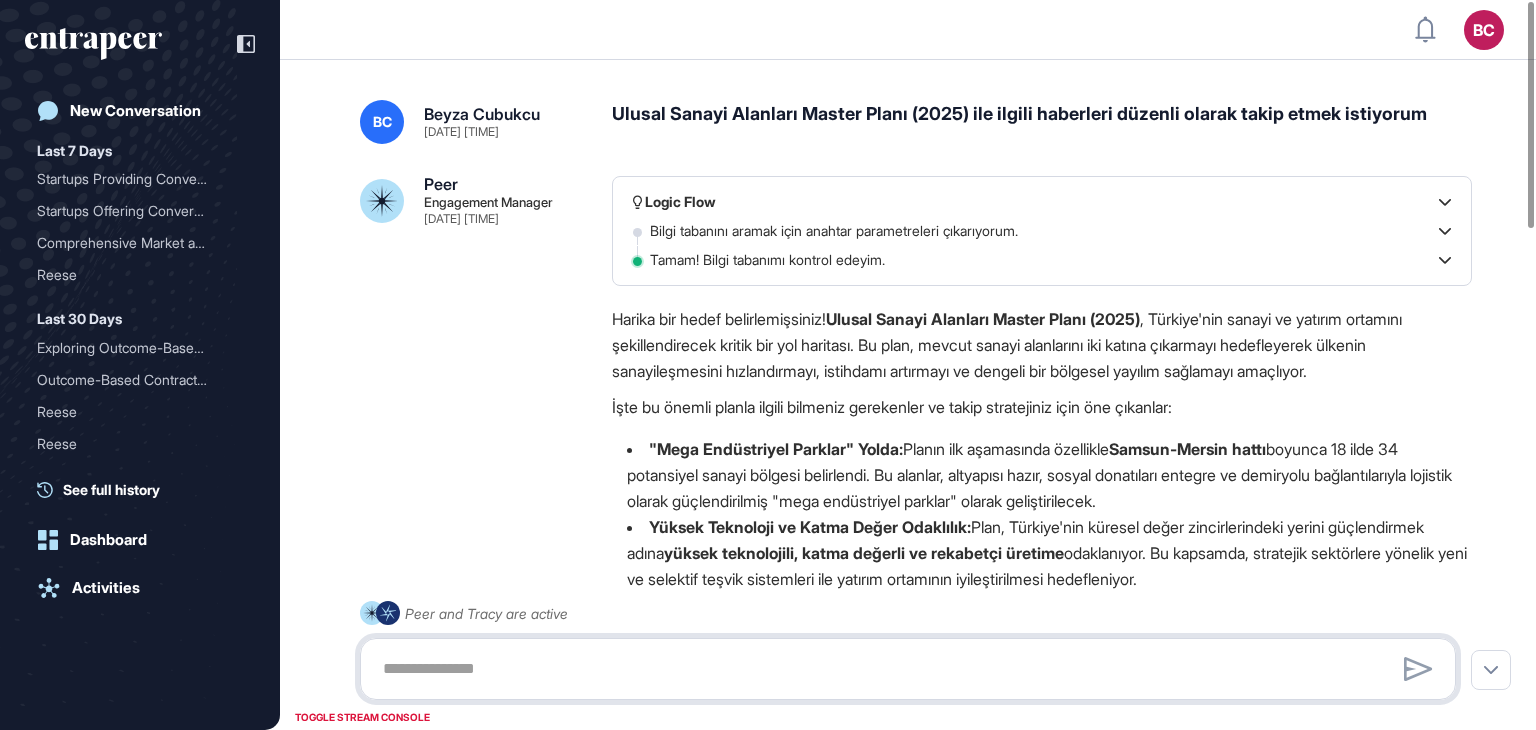 scroll, scrollTop: 0, scrollLeft: 0, axis: both 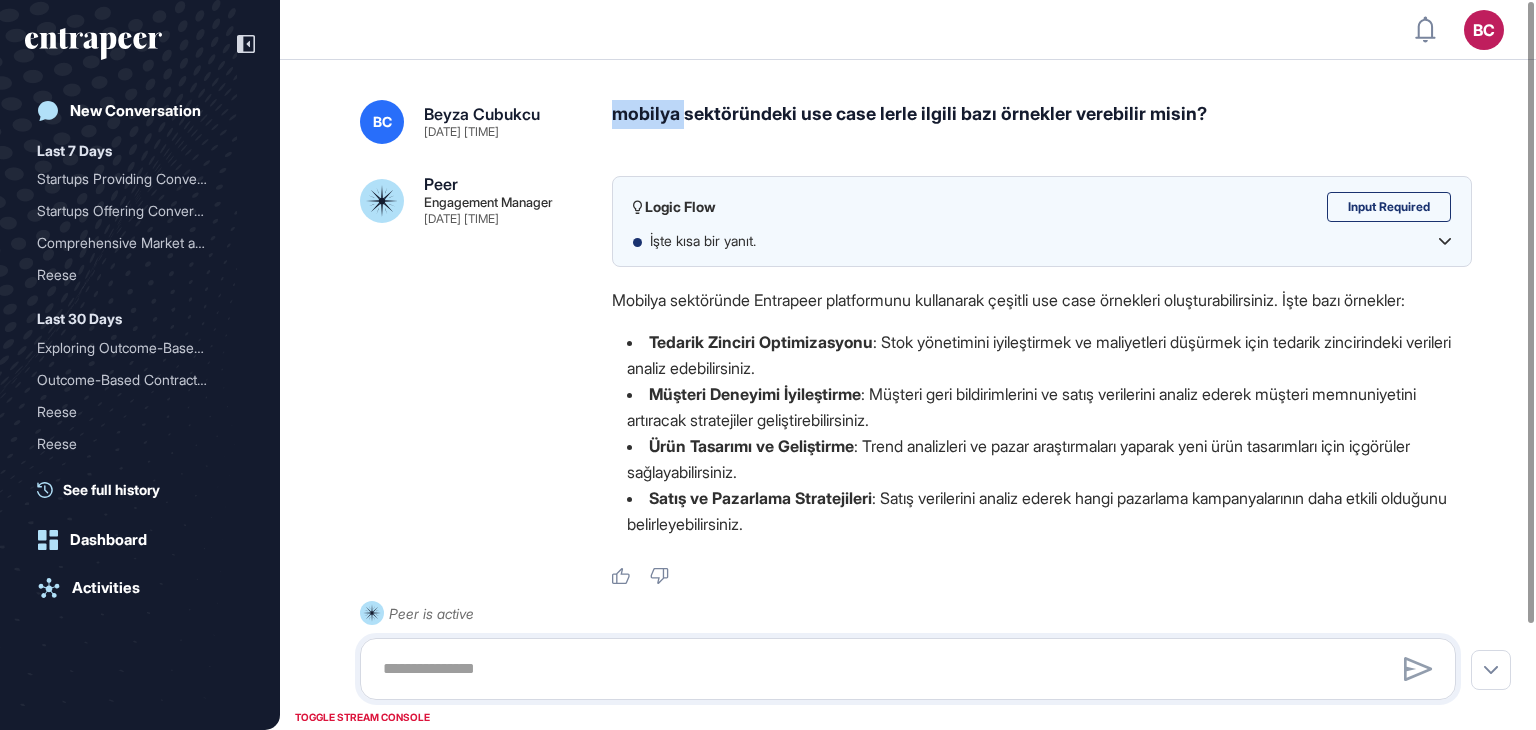 drag, startPoint x: 608, startPoint y: 110, endPoint x: 690, endPoint y: 118, distance: 82.38932 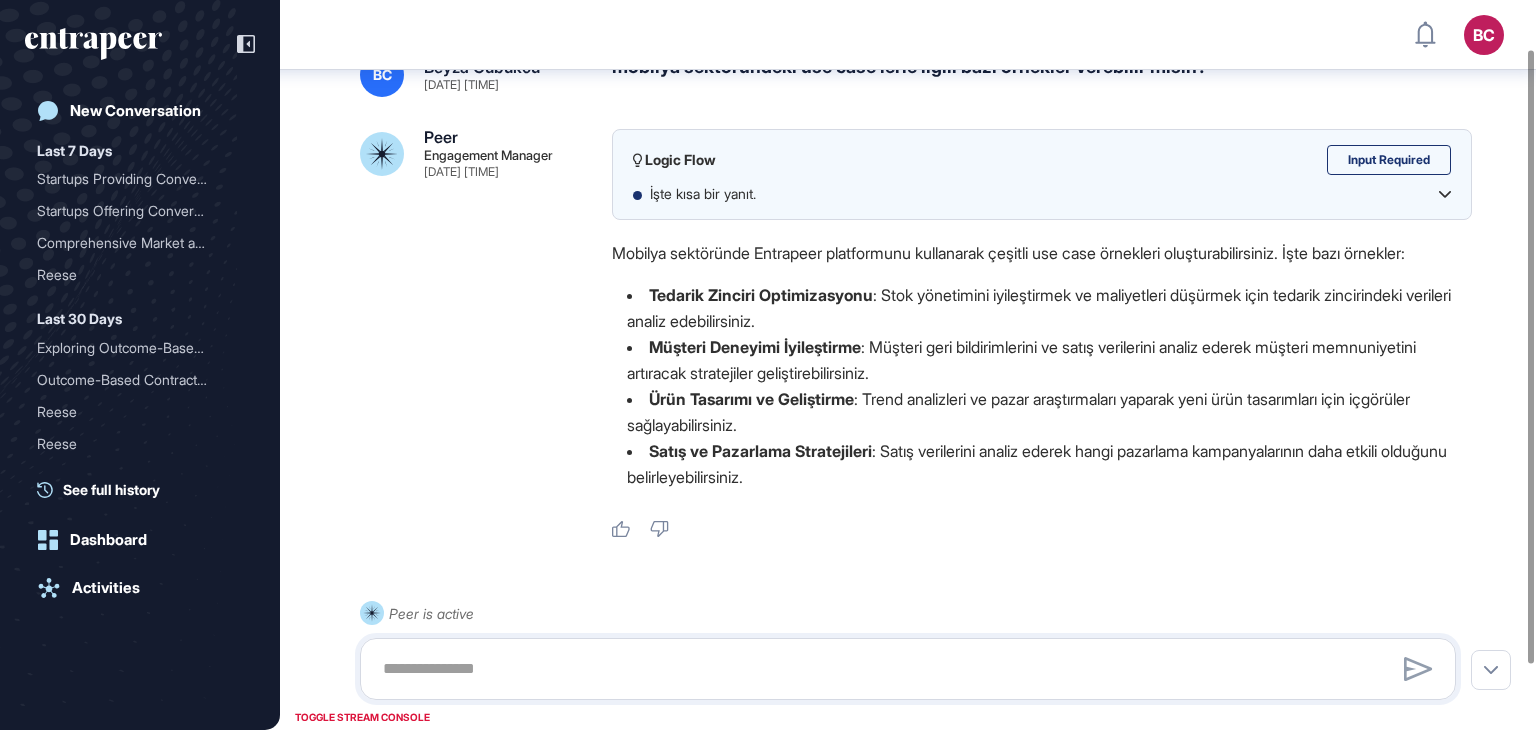scroll, scrollTop: 0, scrollLeft: 0, axis: both 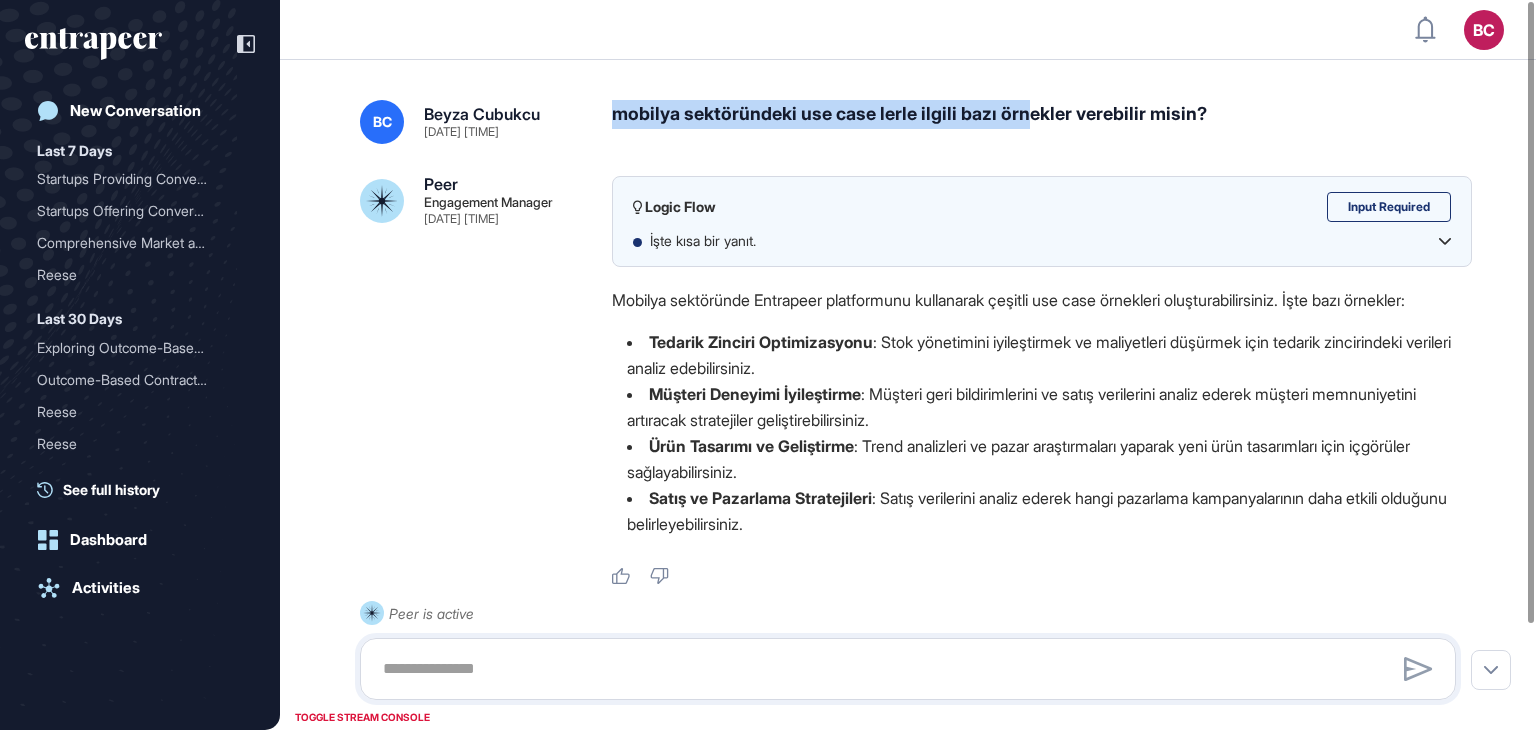drag, startPoint x: 615, startPoint y: 115, endPoint x: 1037, endPoint y: 125, distance: 422.11847 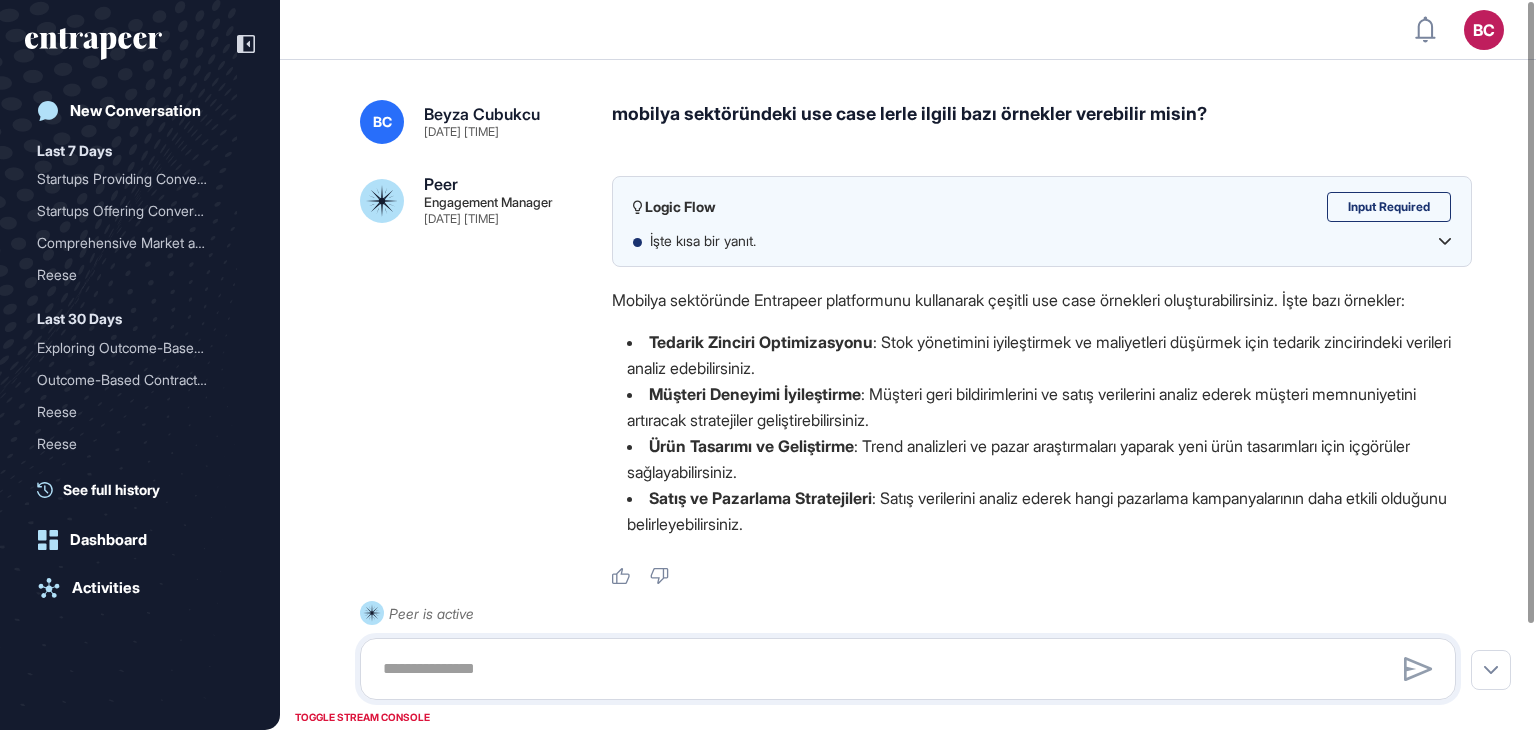 click on "Müşteri Deneyimi İyileştirme" at bounding box center [755, 394] 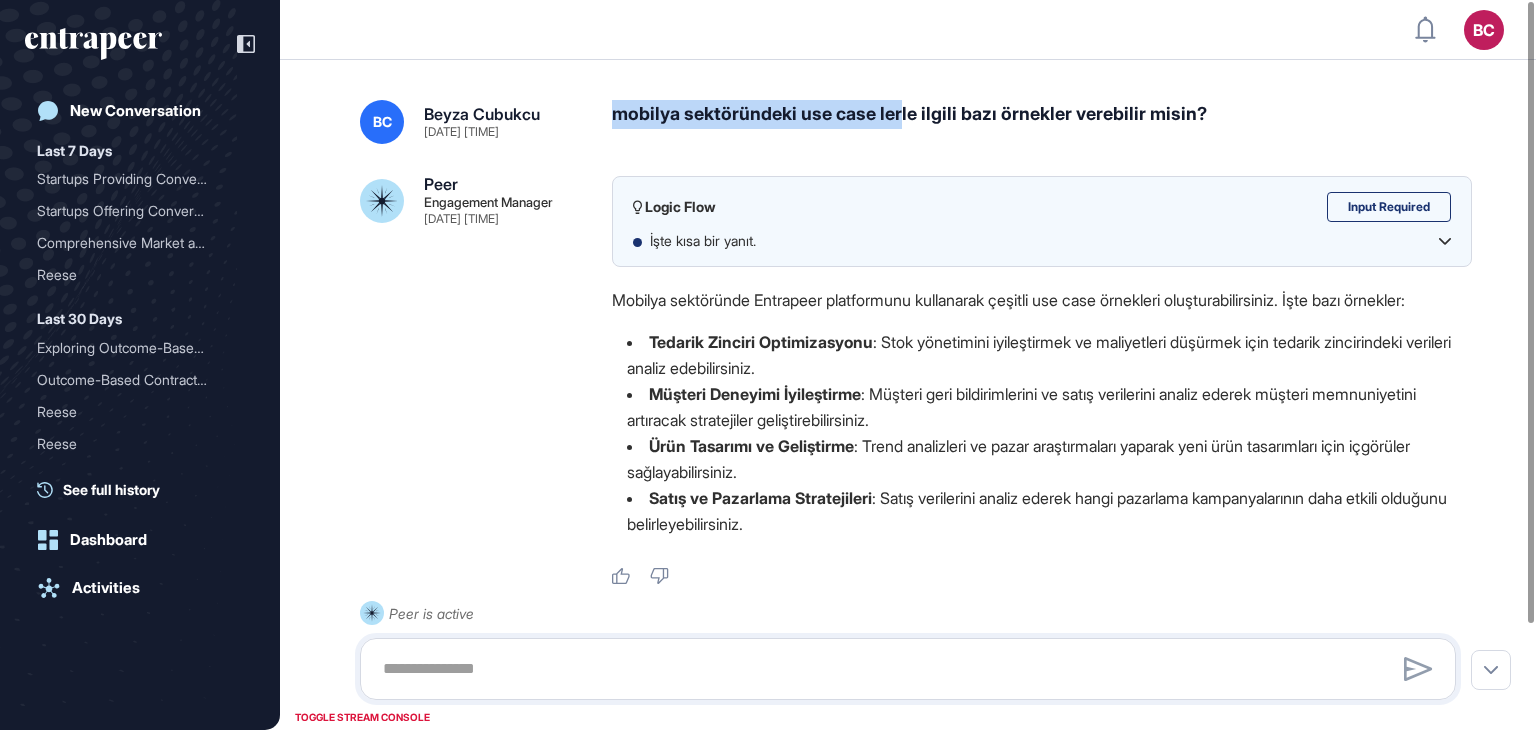 drag, startPoint x: 615, startPoint y: 113, endPoint x: 905, endPoint y: 113, distance: 290 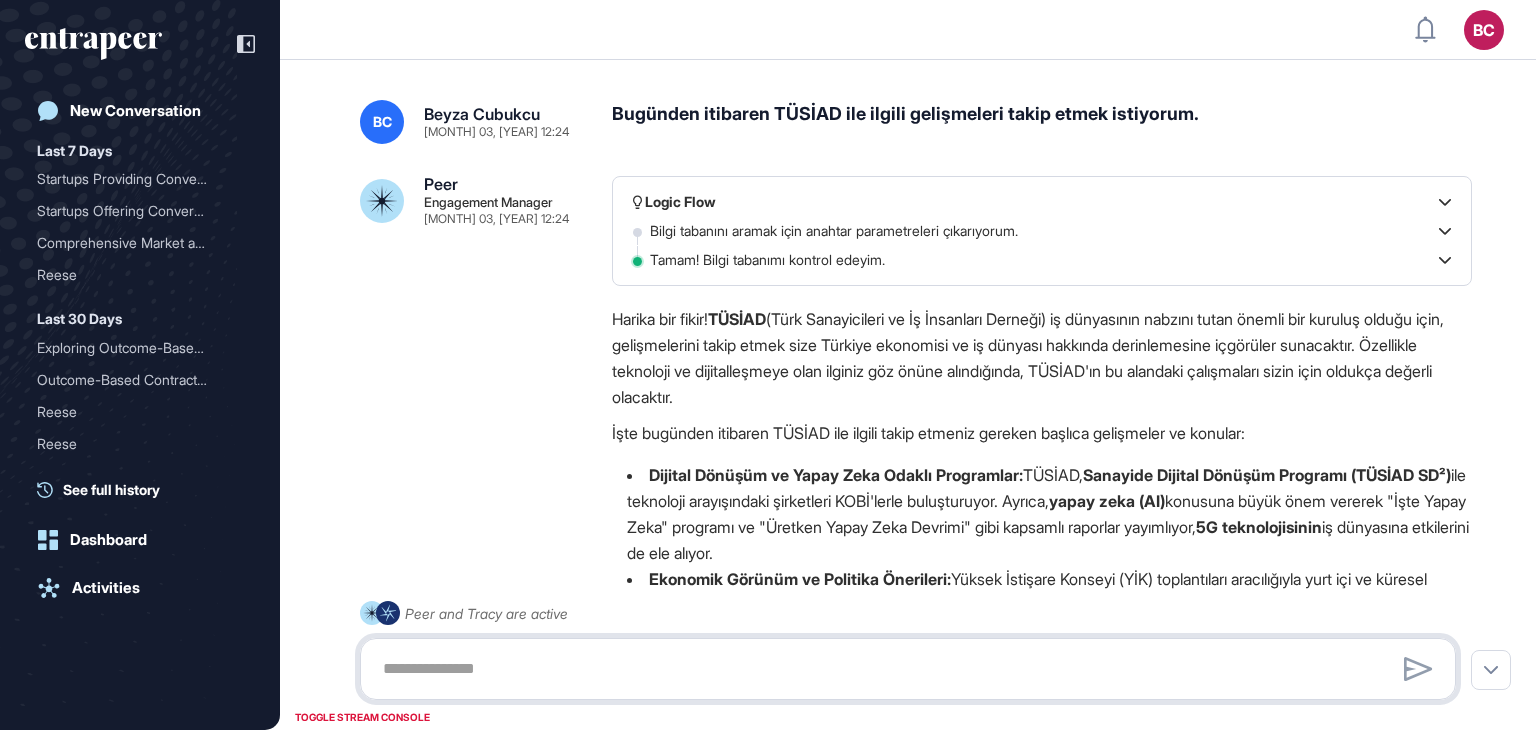 scroll, scrollTop: 0, scrollLeft: 0, axis: both 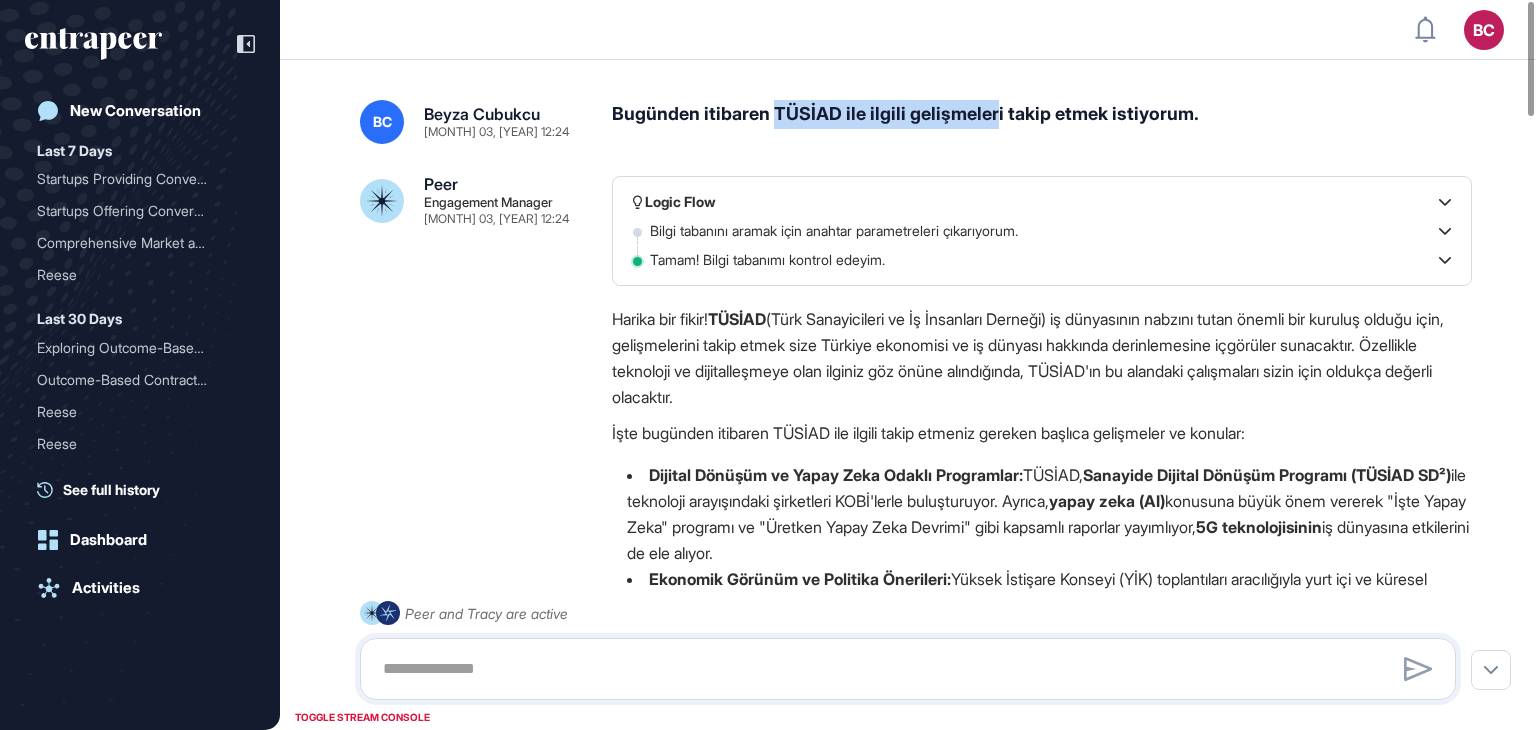 drag, startPoint x: 774, startPoint y: 113, endPoint x: 1001, endPoint y: 124, distance: 227.26636 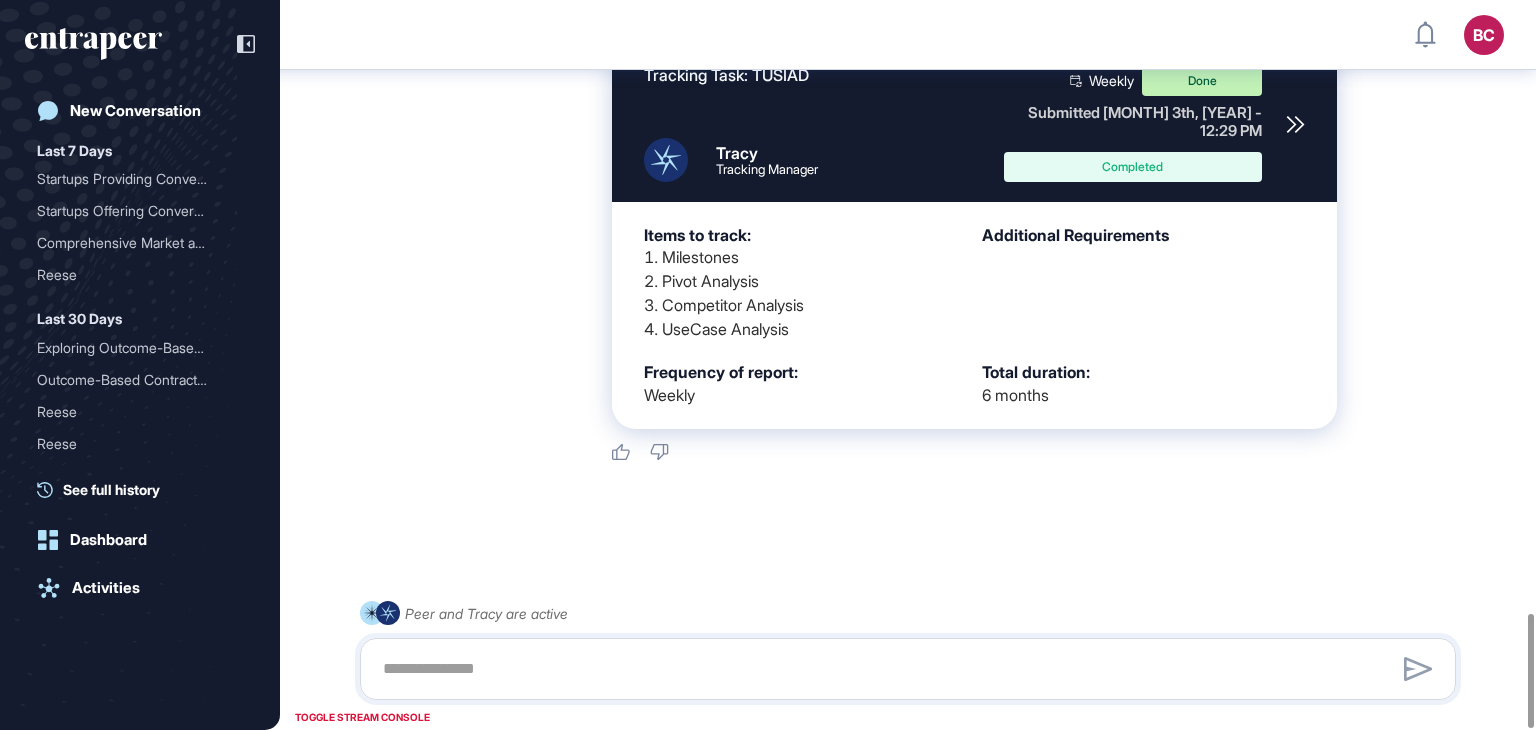 scroll, scrollTop: 3933, scrollLeft: 0, axis: vertical 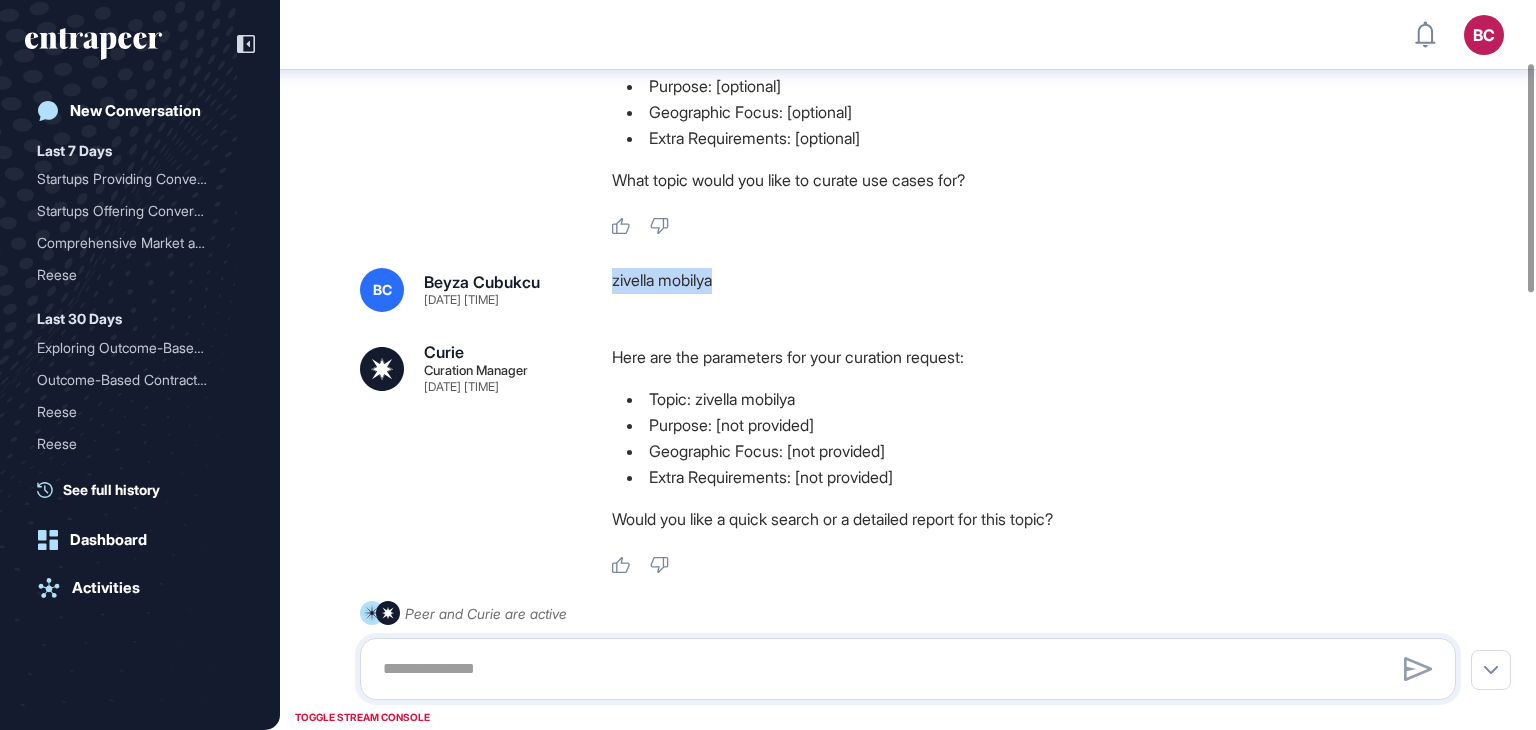 drag, startPoint x: 611, startPoint y: 275, endPoint x: 724, endPoint y: 281, distance: 113.15918 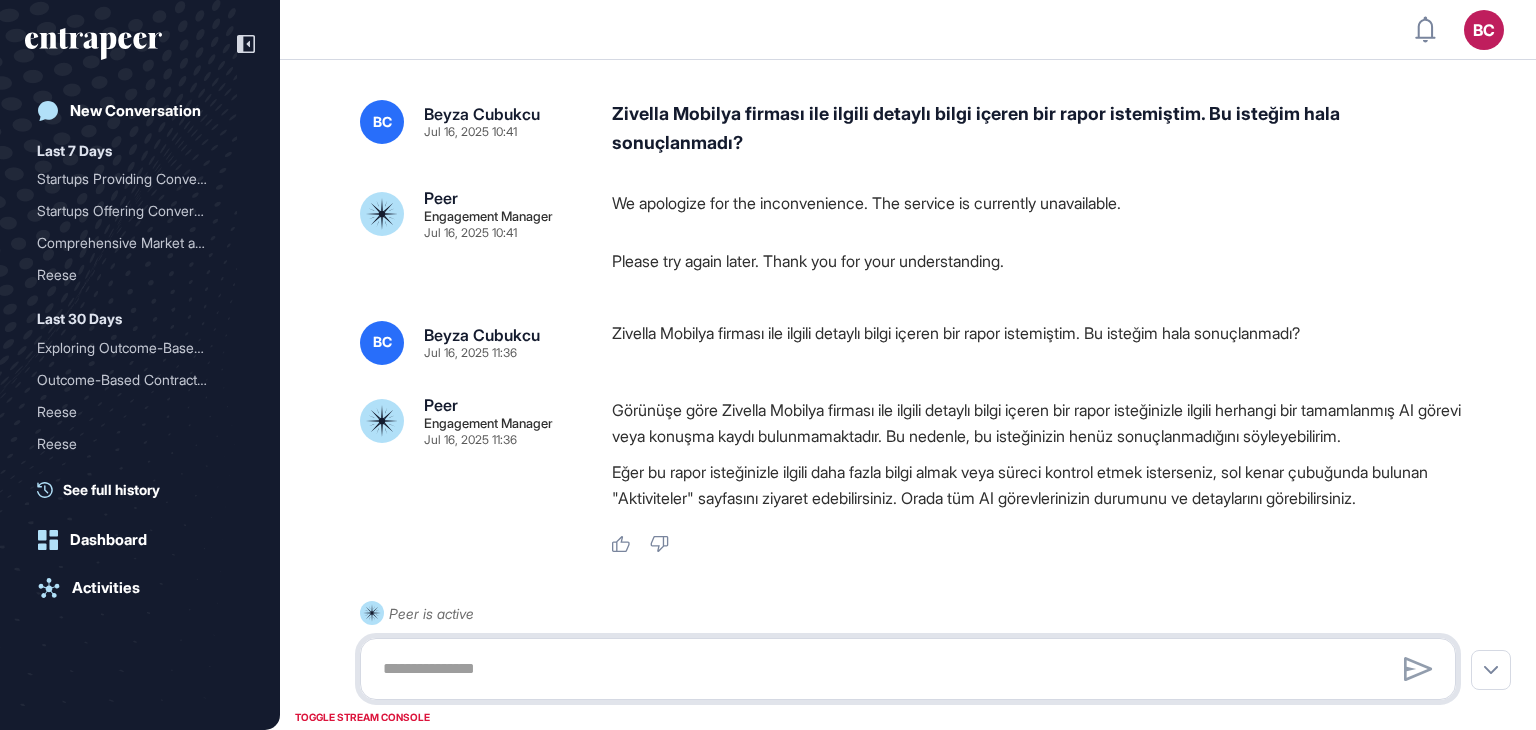 scroll, scrollTop: 0, scrollLeft: 0, axis: both 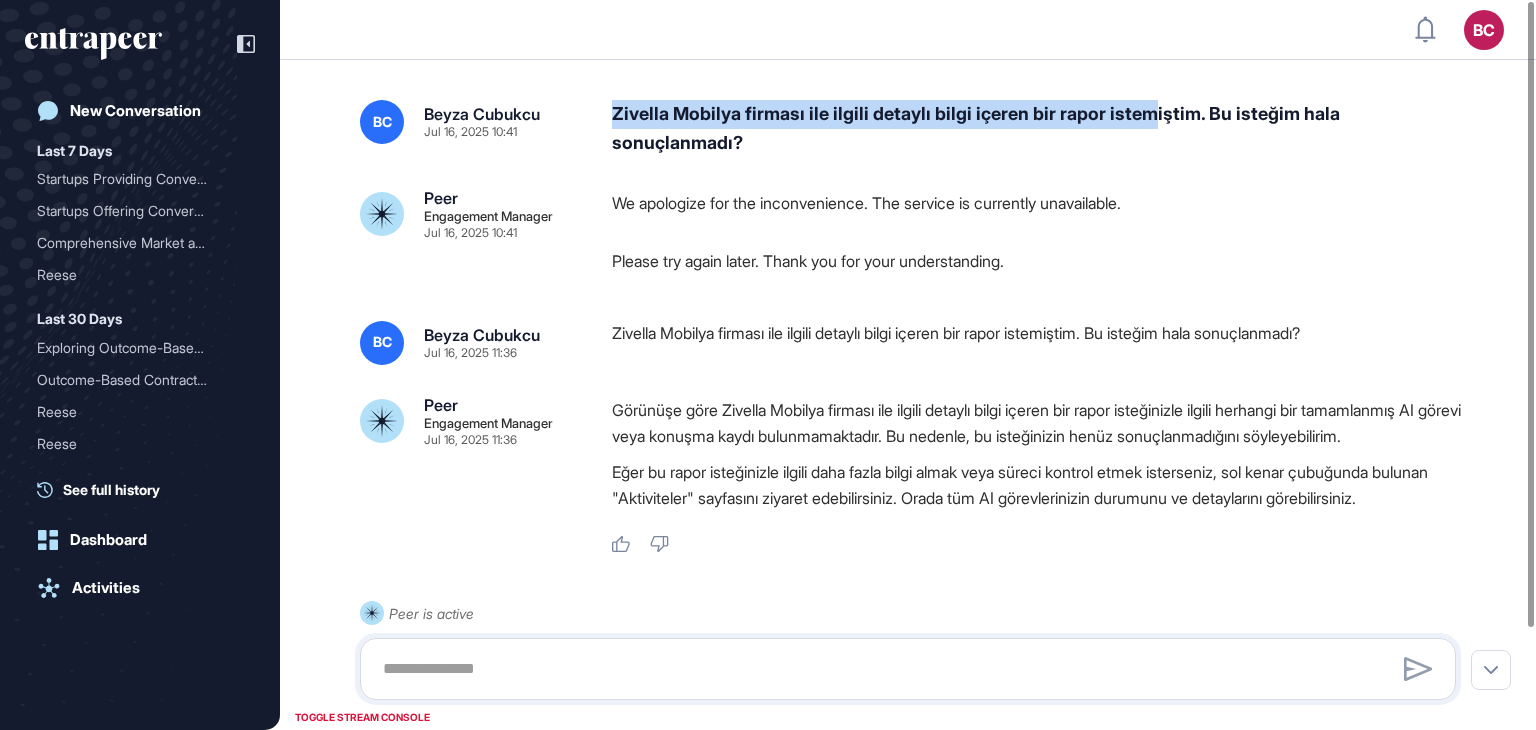 drag, startPoint x: 610, startPoint y: 102, endPoint x: 1163, endPoint y: 116, distance: 553.1772 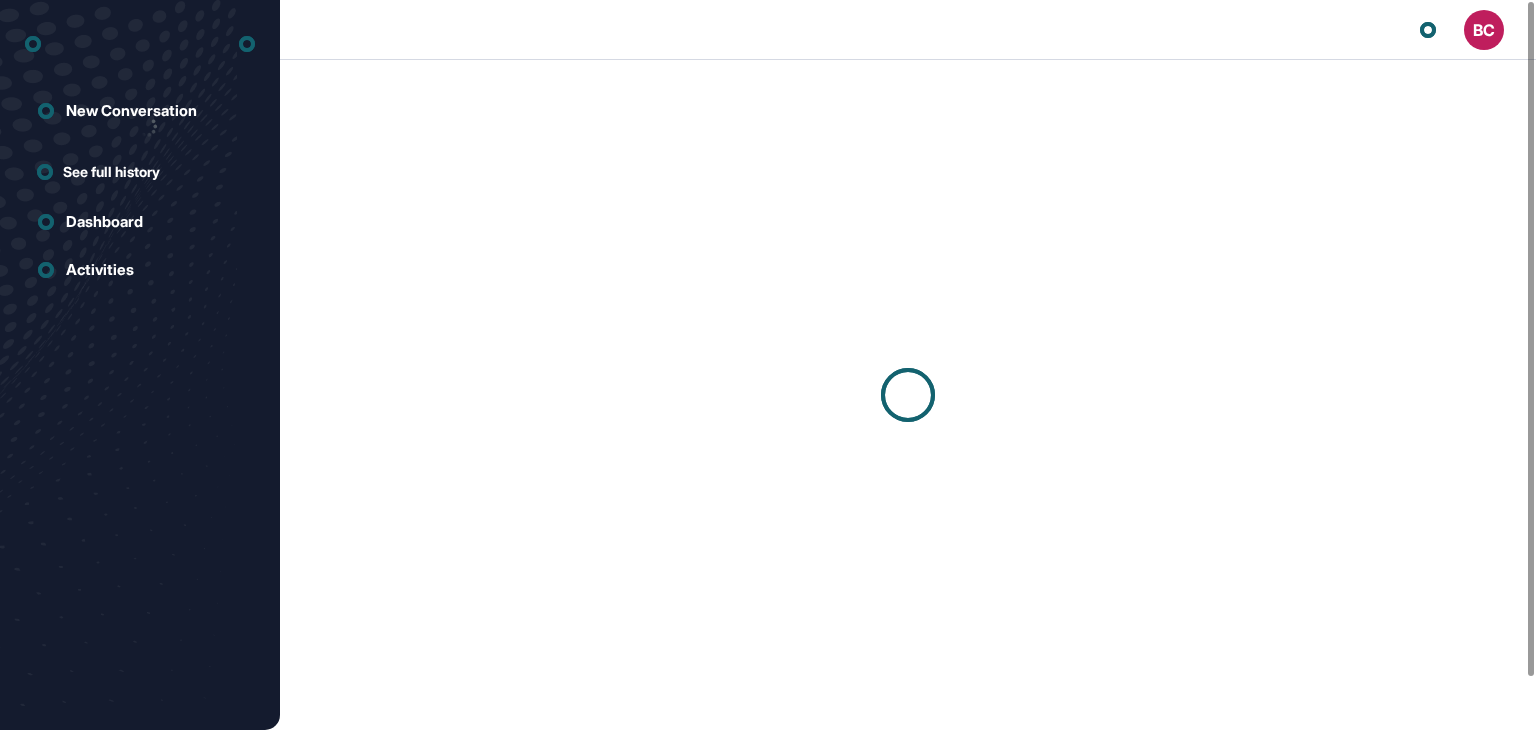 scroll, scrollTop: 0, scrollLeft: 0, axis: both 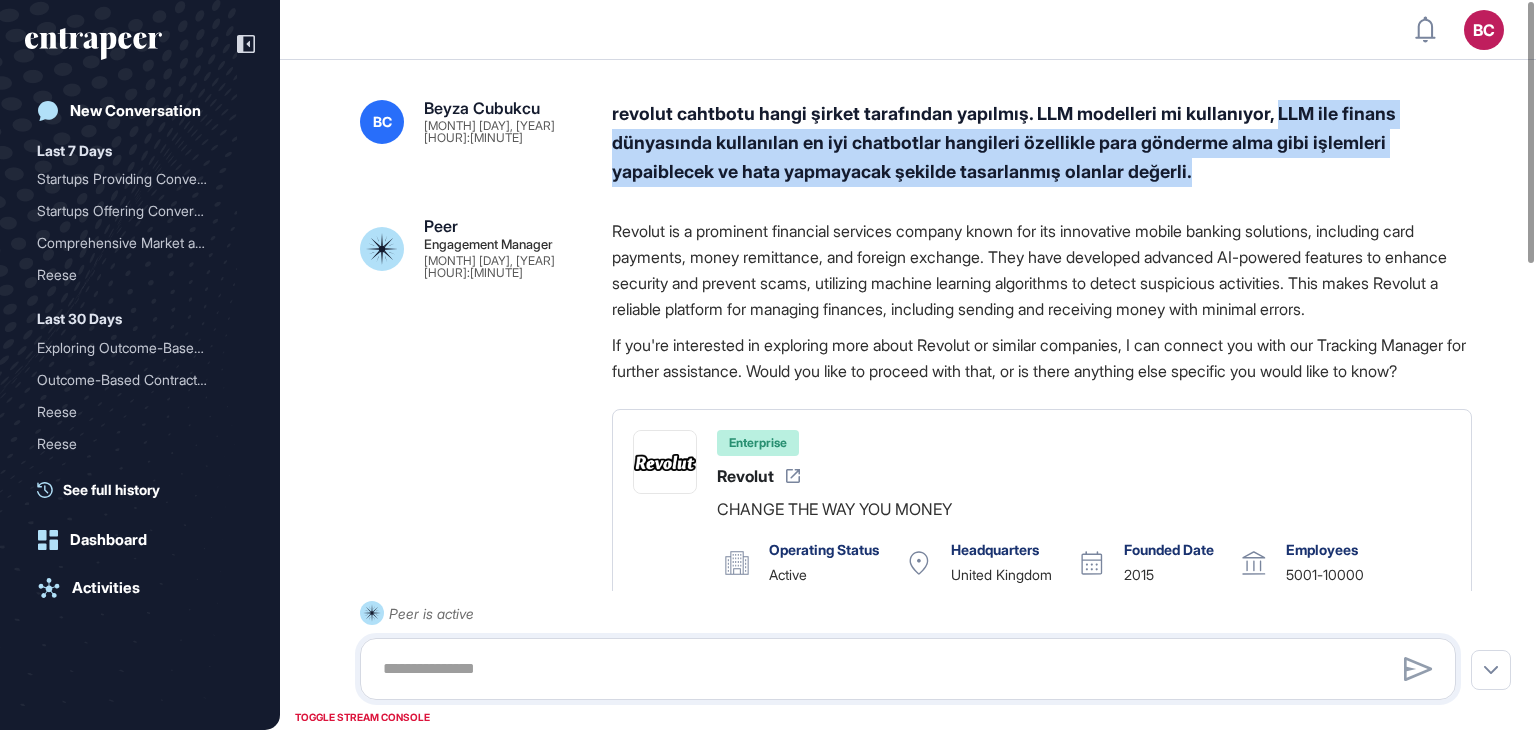 drag, startPoint x: 1285, startPoint y: 104, endPoint x: 1346, endPoint y: 167, distance: 87.69264 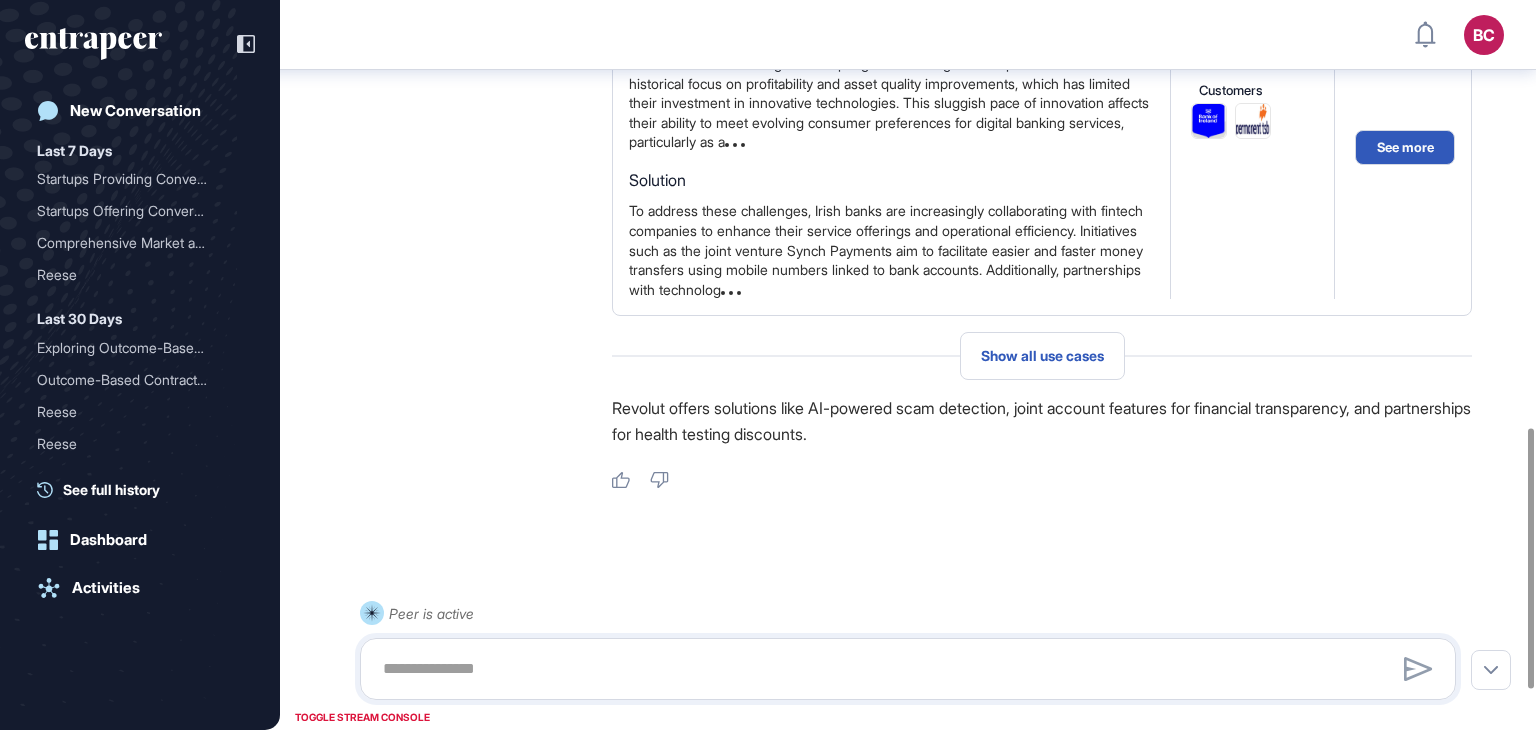 scroll, scrollTop: 907, scrollLeft: 0, axis: vertical 